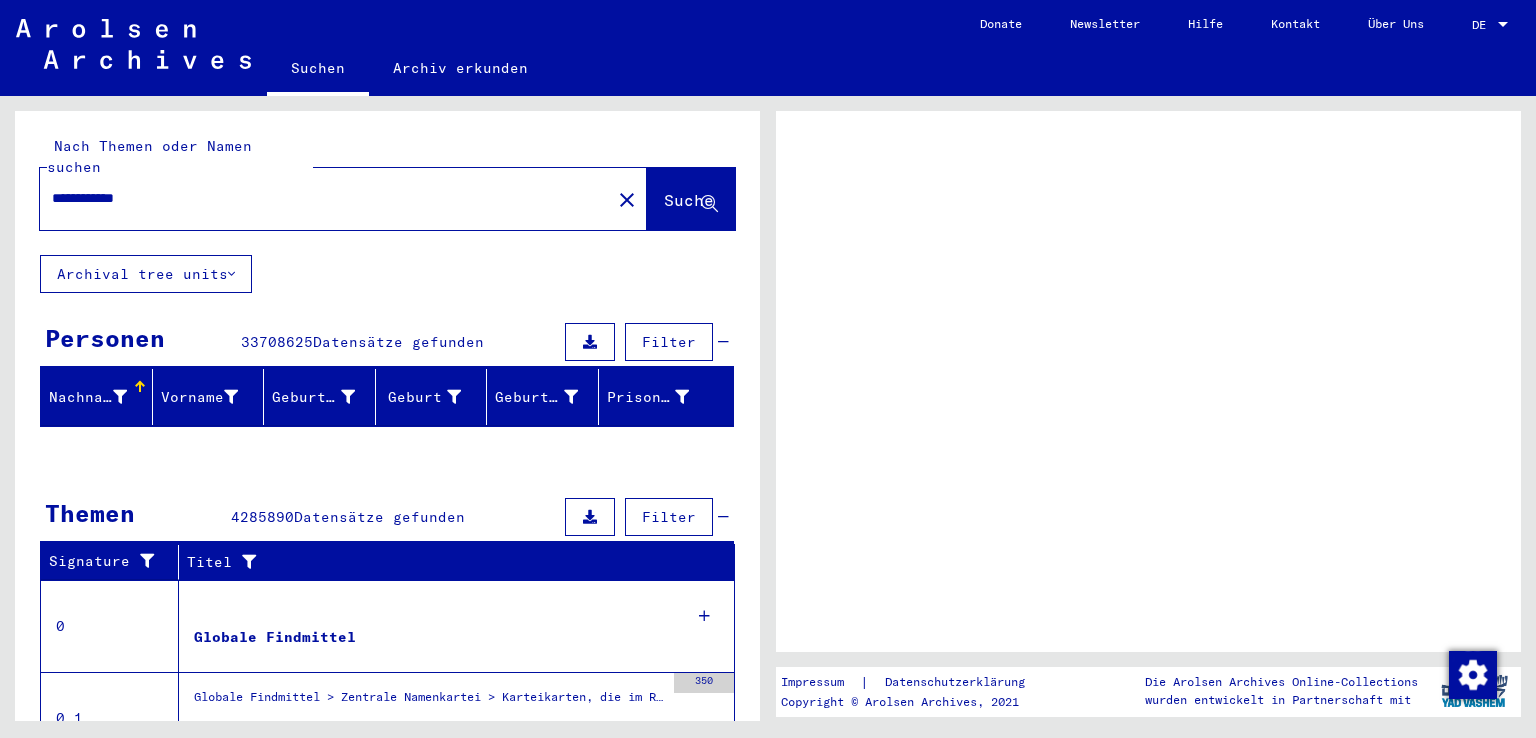 scroll, scrollTop: 0, scrollLeft: 0, axis: both 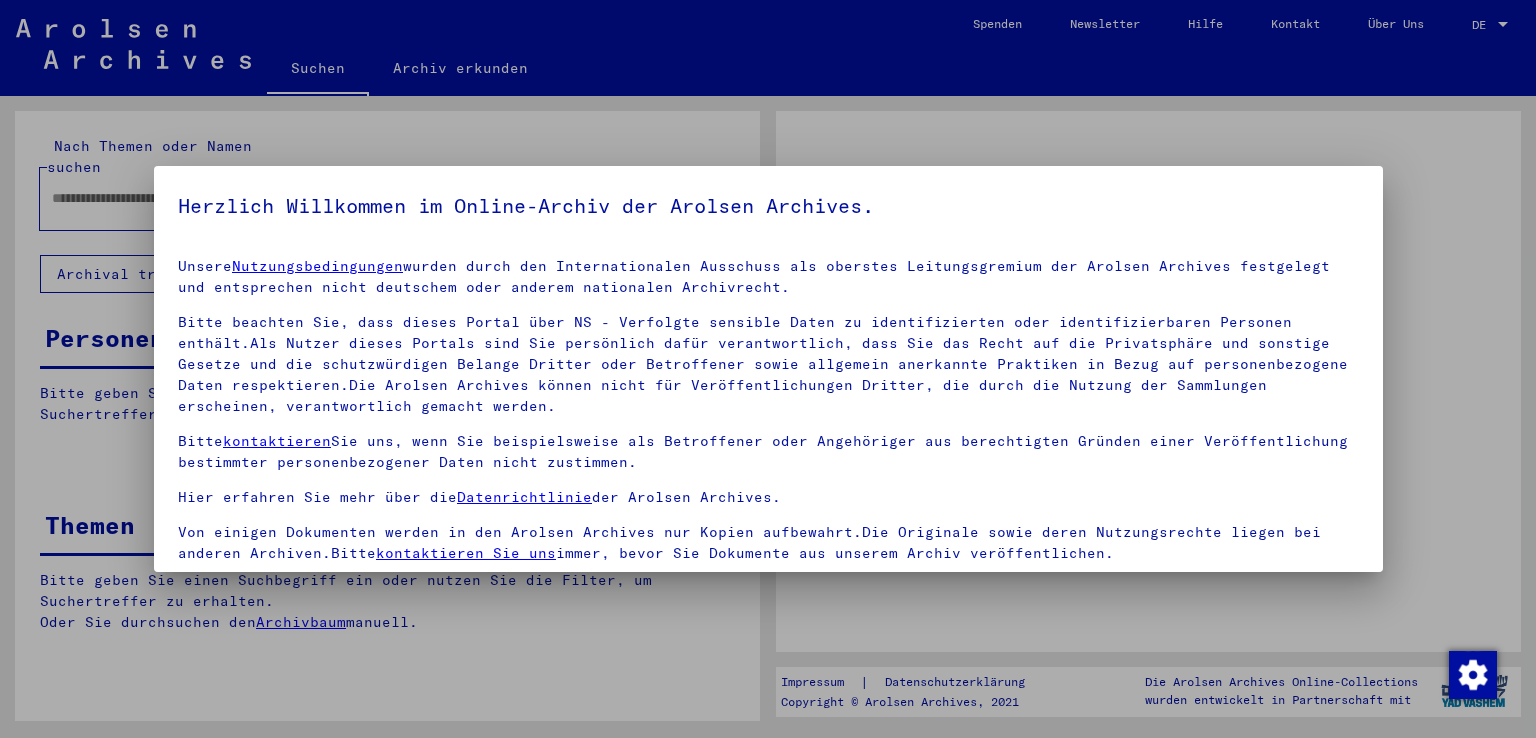 type on "**********" 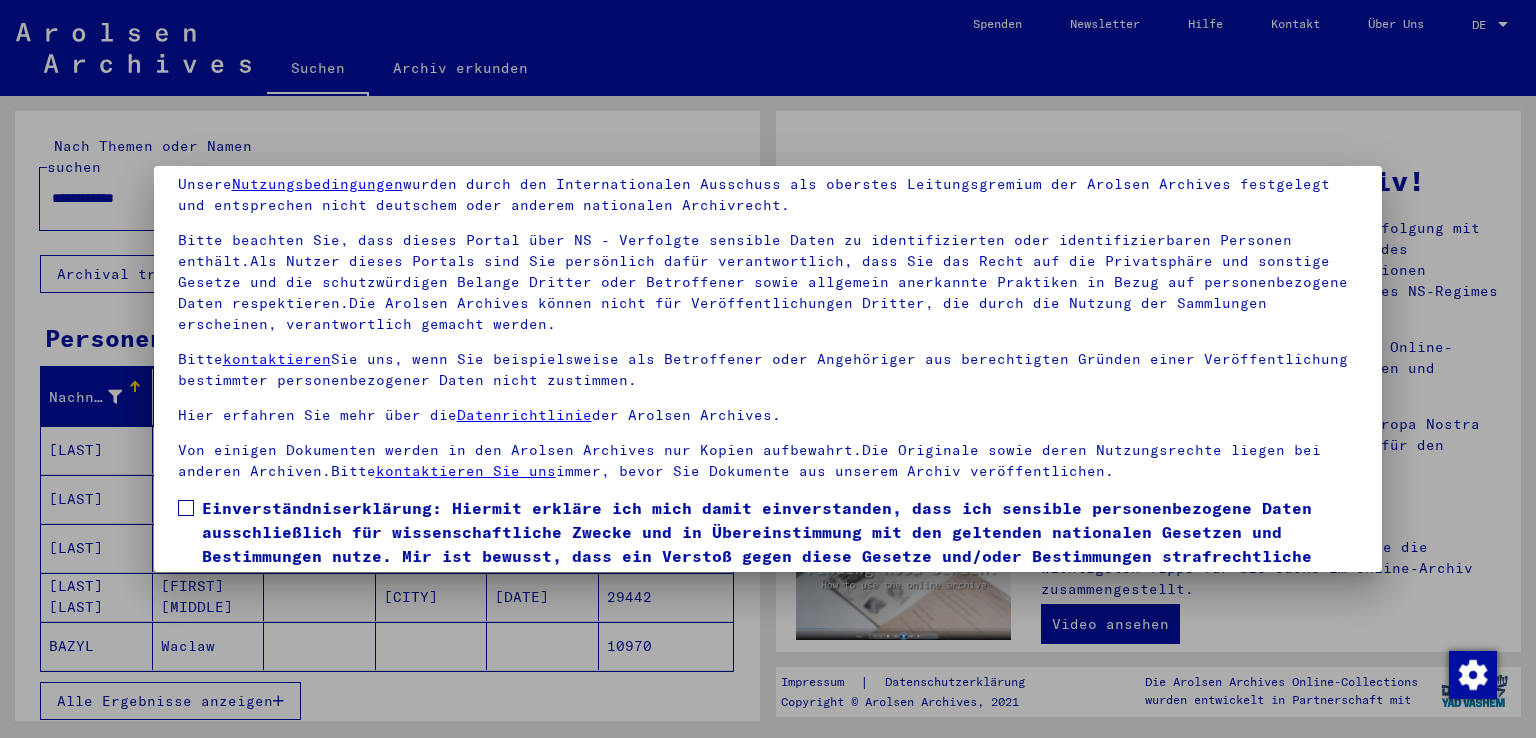 scroll, scrollTop: 173, scrollLeft: 0, axis: vertical 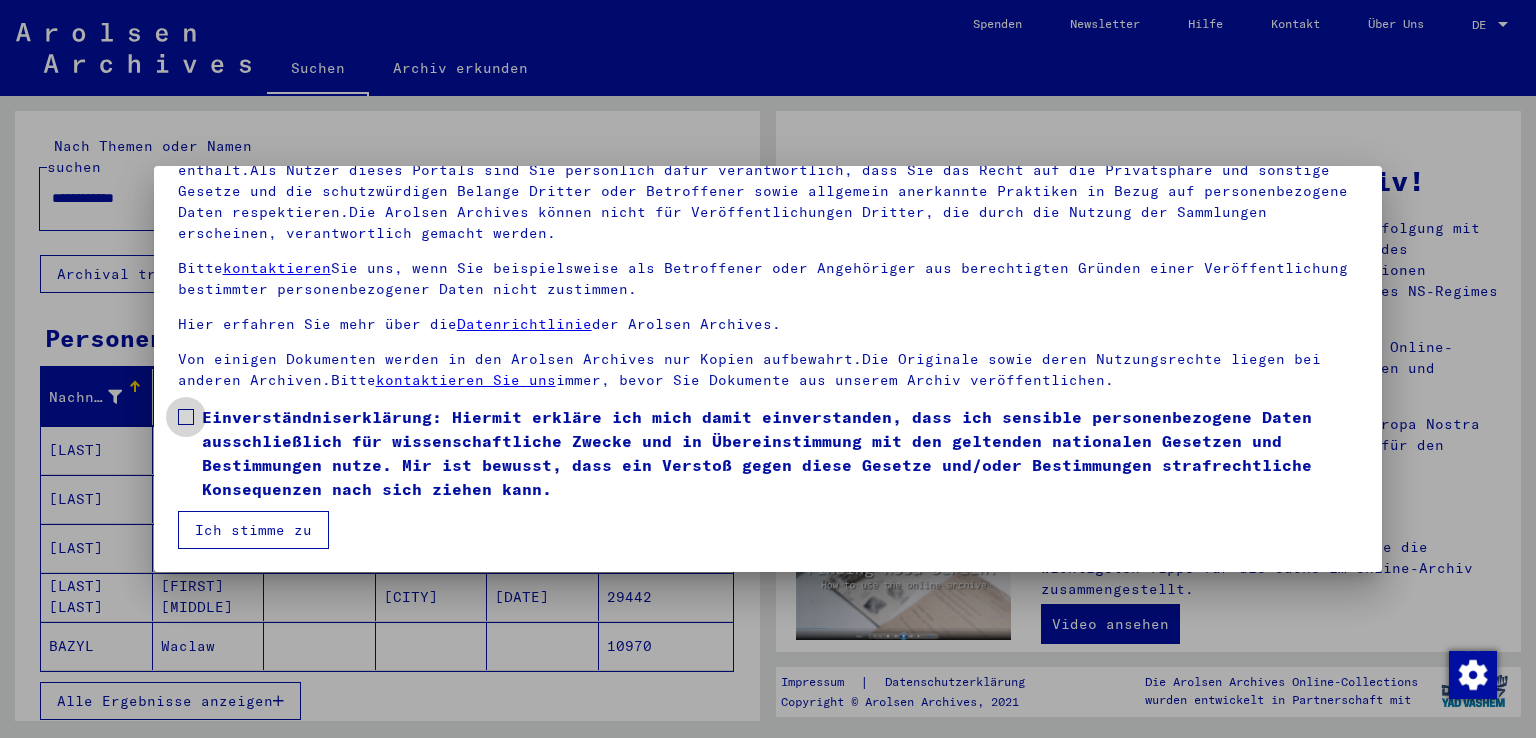 click on "Einverständniserklärung: Hiermit erkläre ich mich damit einverstanden, dass ich sensible personenbezogene Daten ausschließlich für wissenschaftliche Zwecke und in Übereinstimmung mit den geltenden nationalen Gesetzen und Bestimmungen nutze. Mir ist bewusst, dass ein Verstoß gegen diese Gesetze und/oder Bestimmungen strafrechtliche Konsequenzen nach sich ziehen kann." at bounding box center (768, 453) 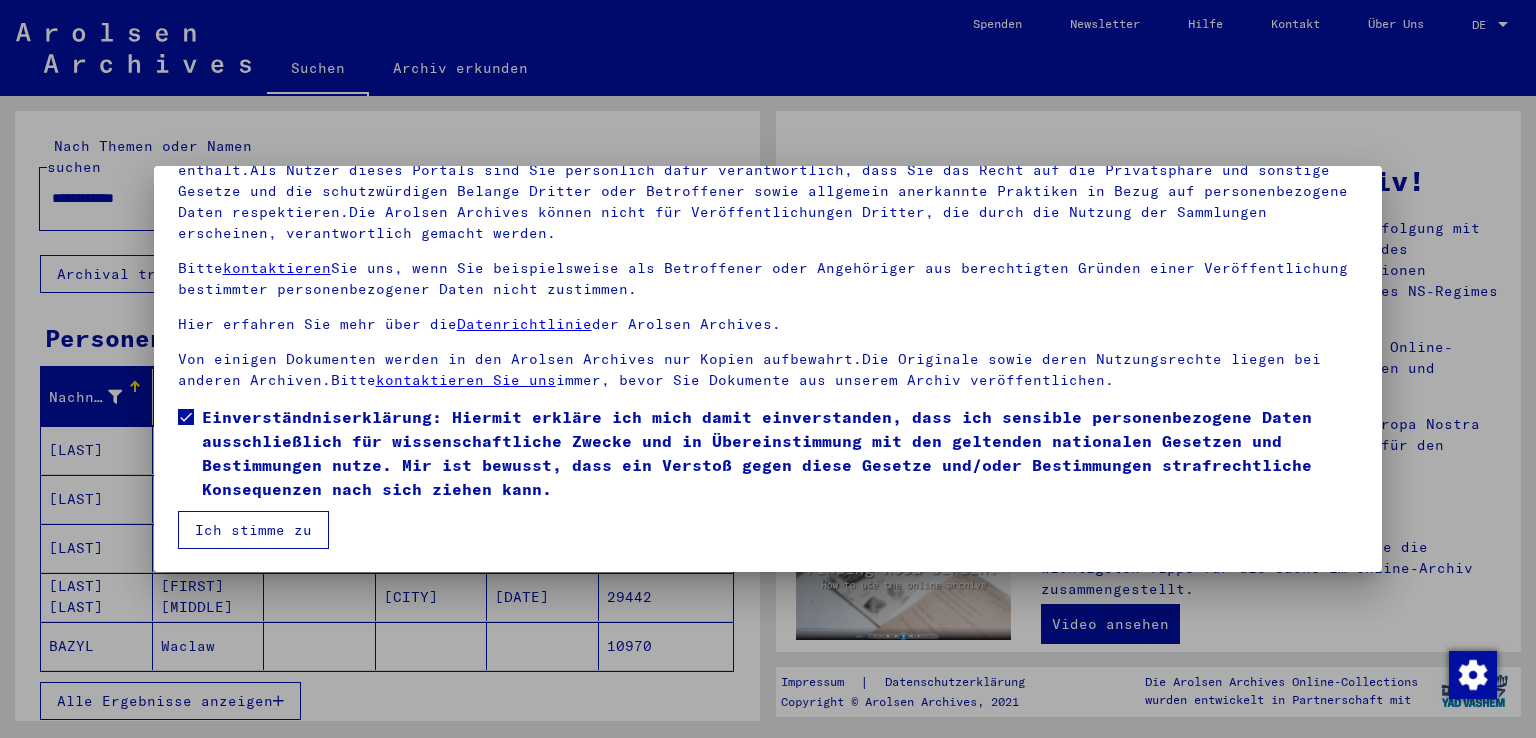 click on "Ich stimme zu" at bounding box center (253, 530) 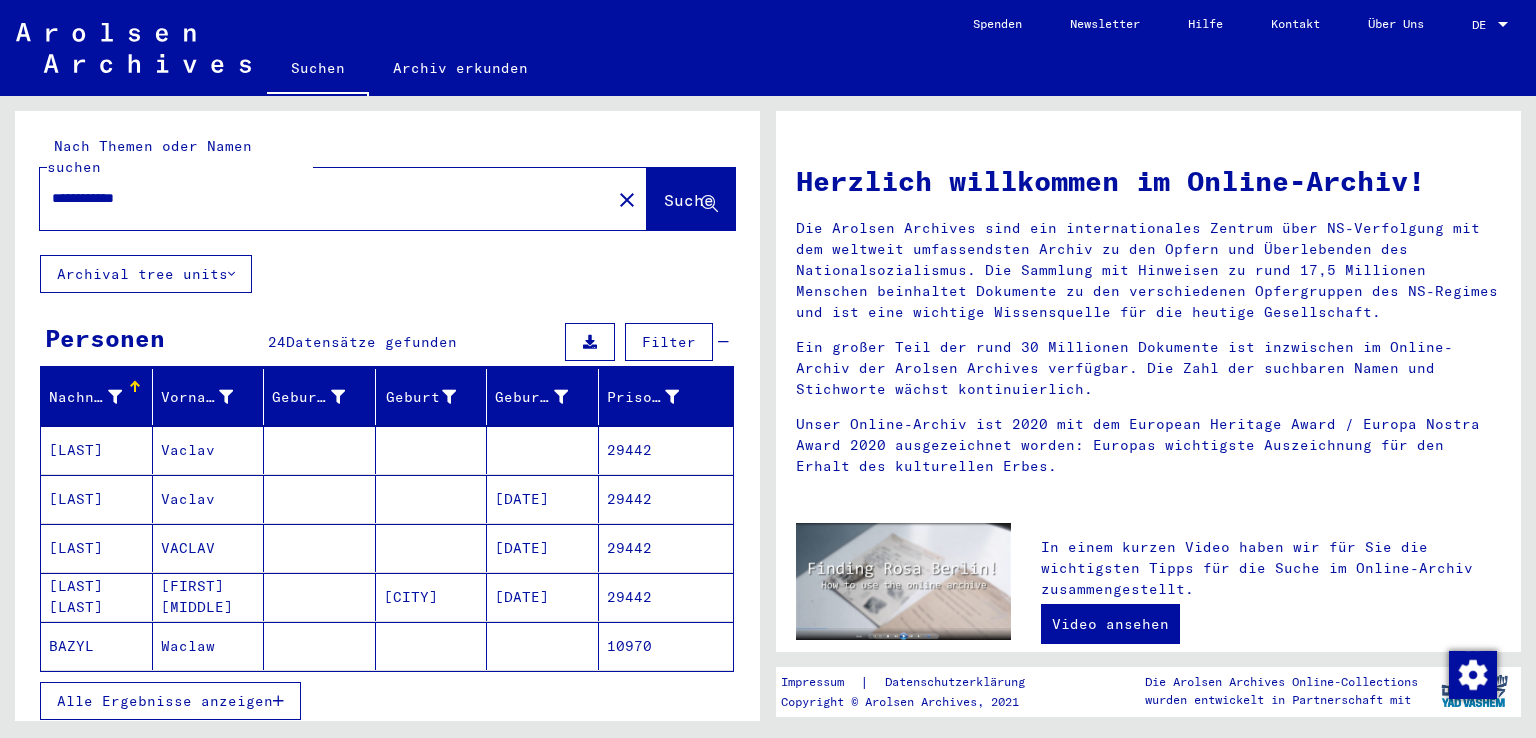 click on "29442" at bounding box center (666, 499) 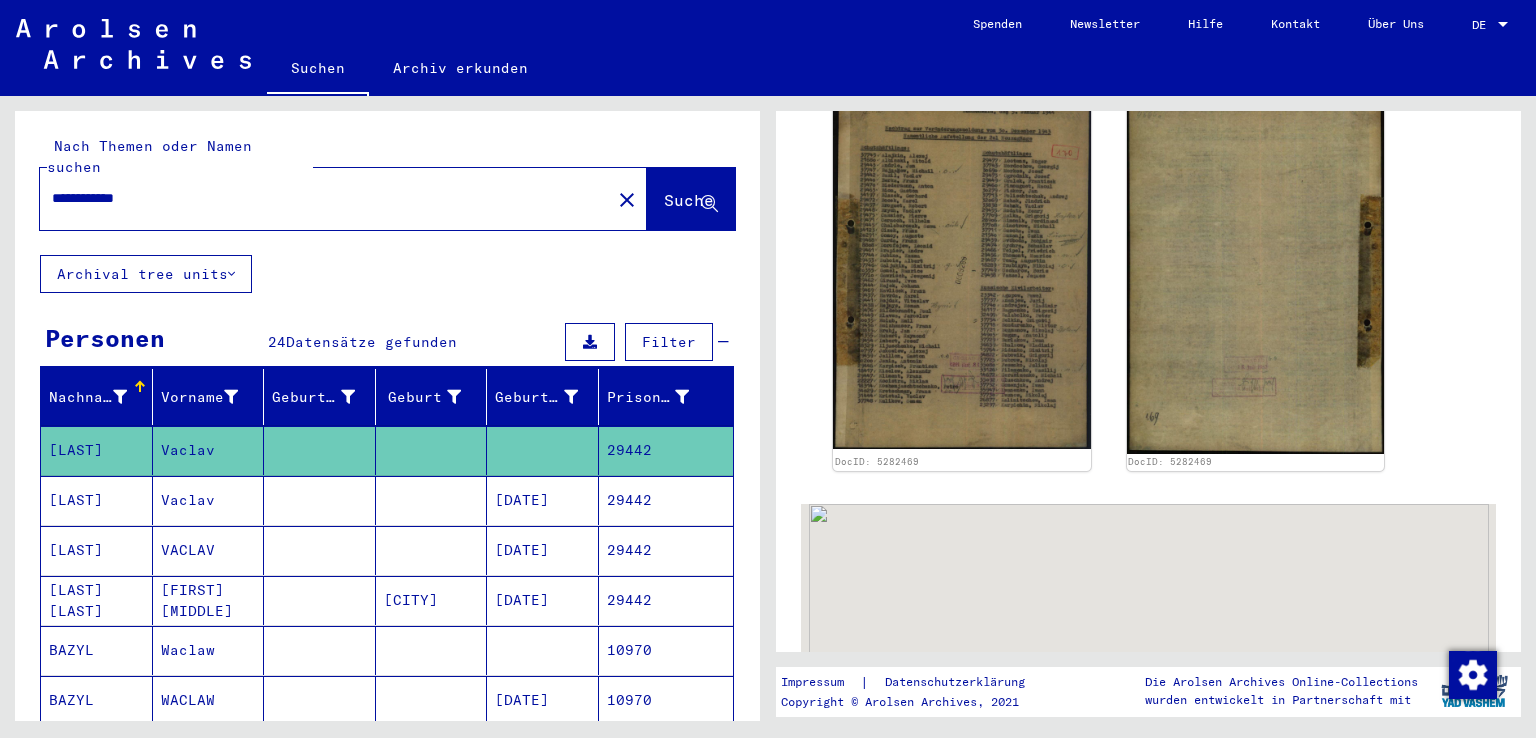 scroll, scrollTop: 535, scrollLeft: 0, axis: vertical 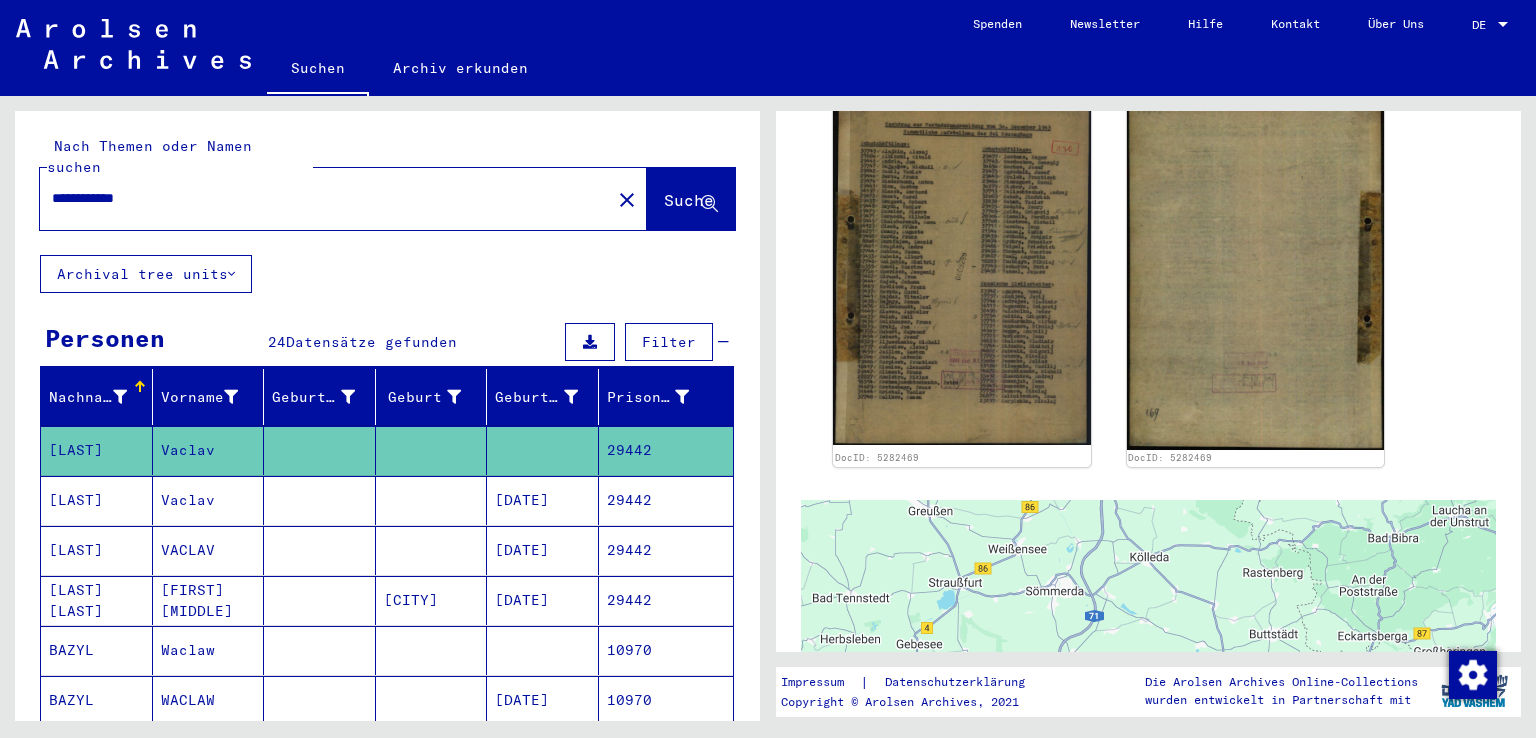 click on "29442" at bounding box center (666, 550) 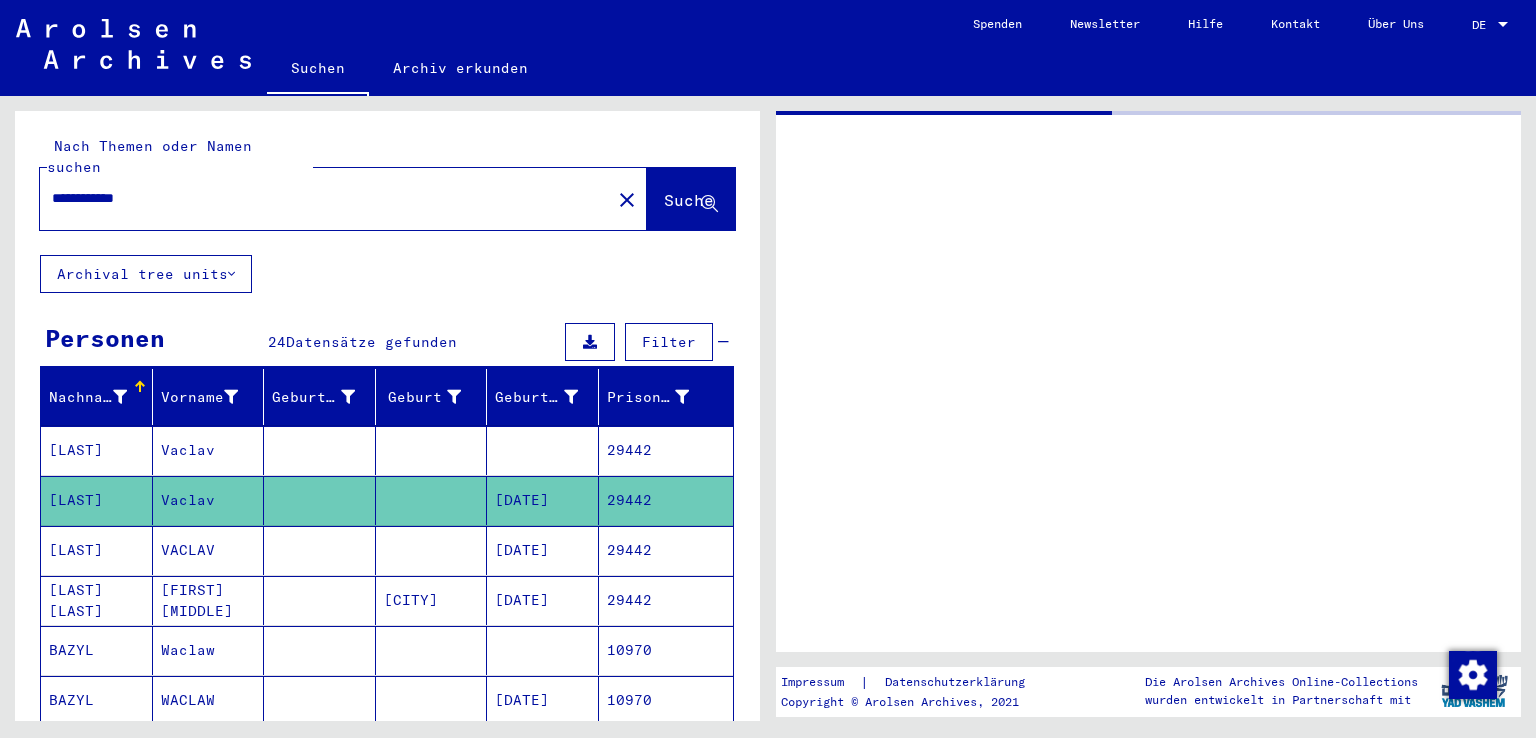 scroll, scrollTop: 0, scrollLeft: 0, axis: both 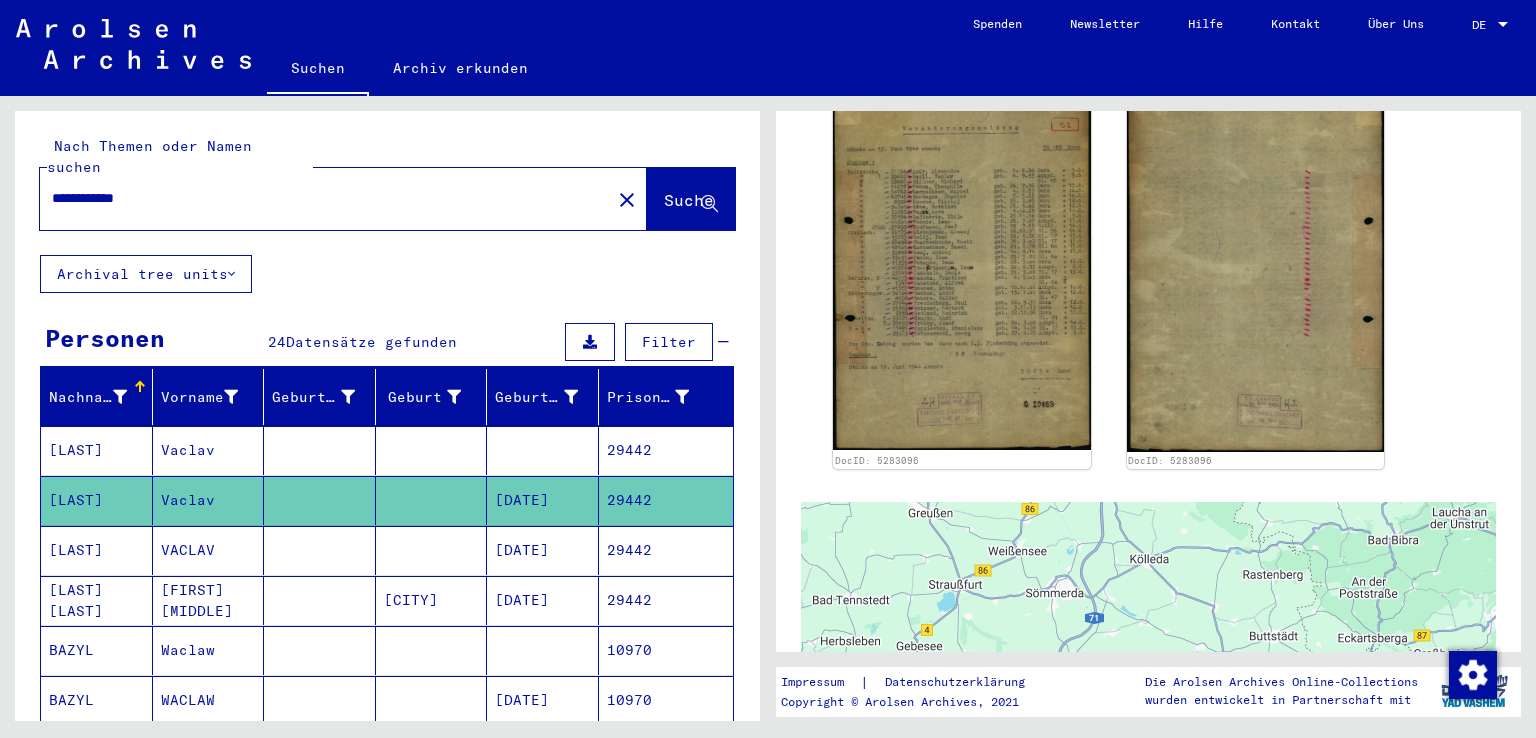 click on "29442" at bounding box center [666, 600] 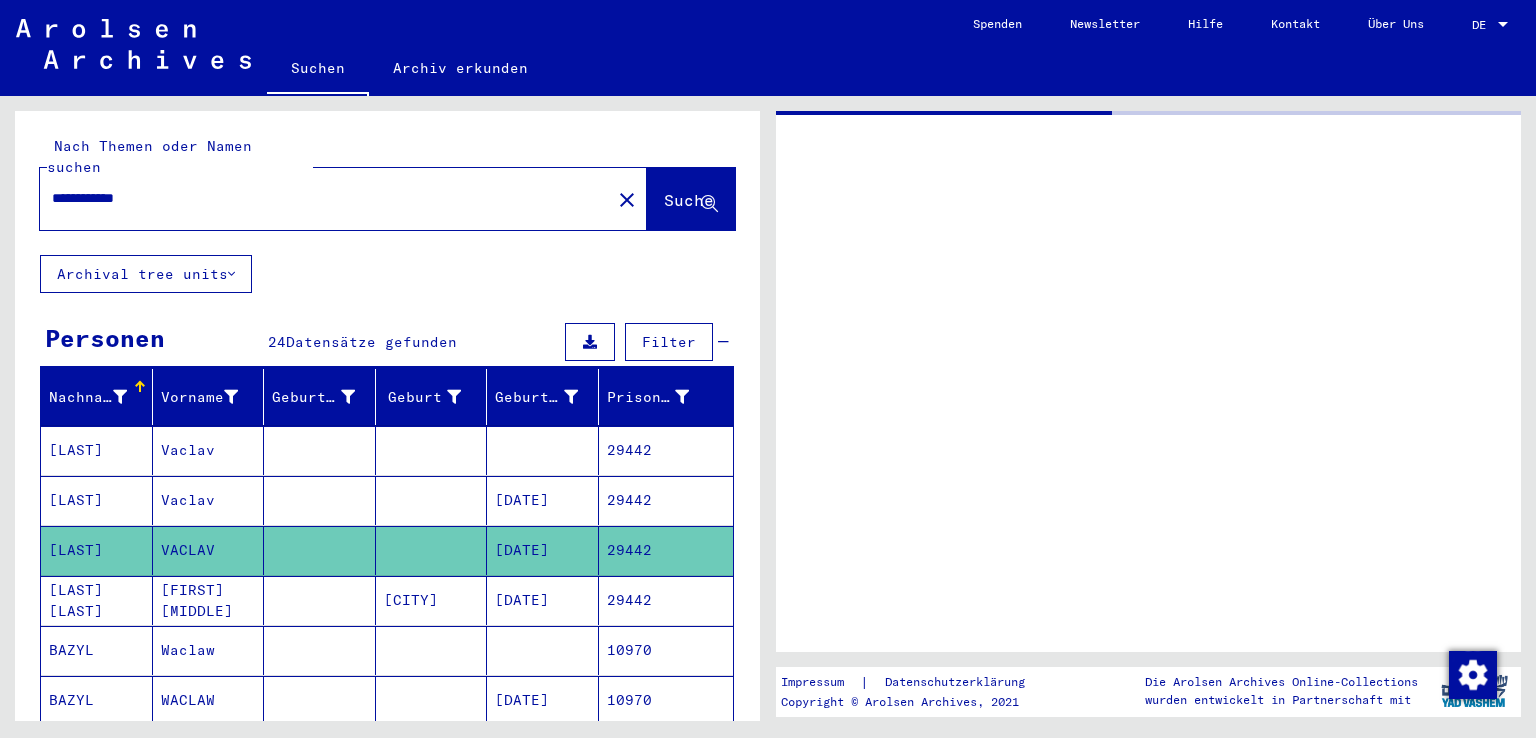 scroll, scrollTop: 0, scrollLeft: 0, axis: both 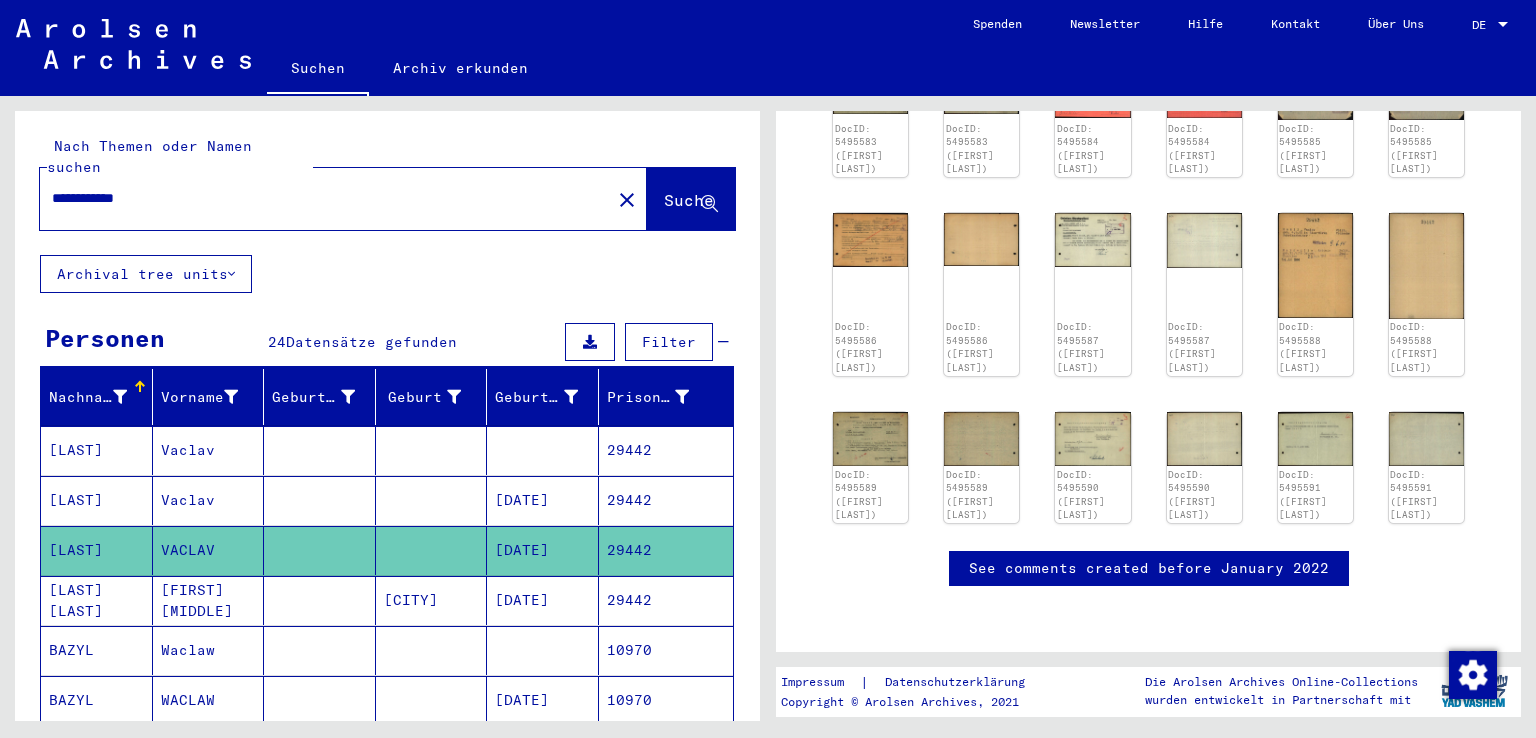 click on "29442" at bounding box center [666, 650] 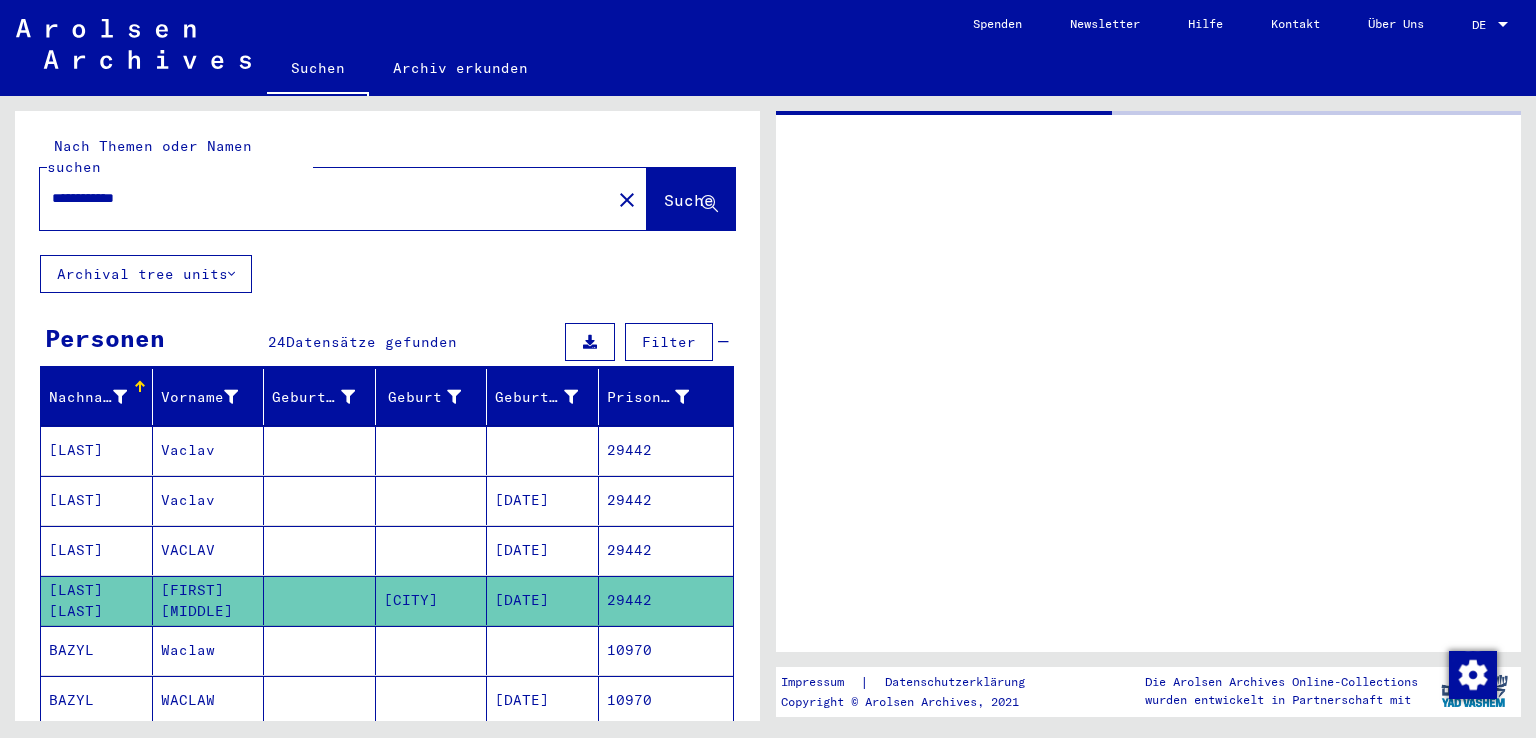 scroll, scrollTop: 0, scrollLeft: 0, axis: both 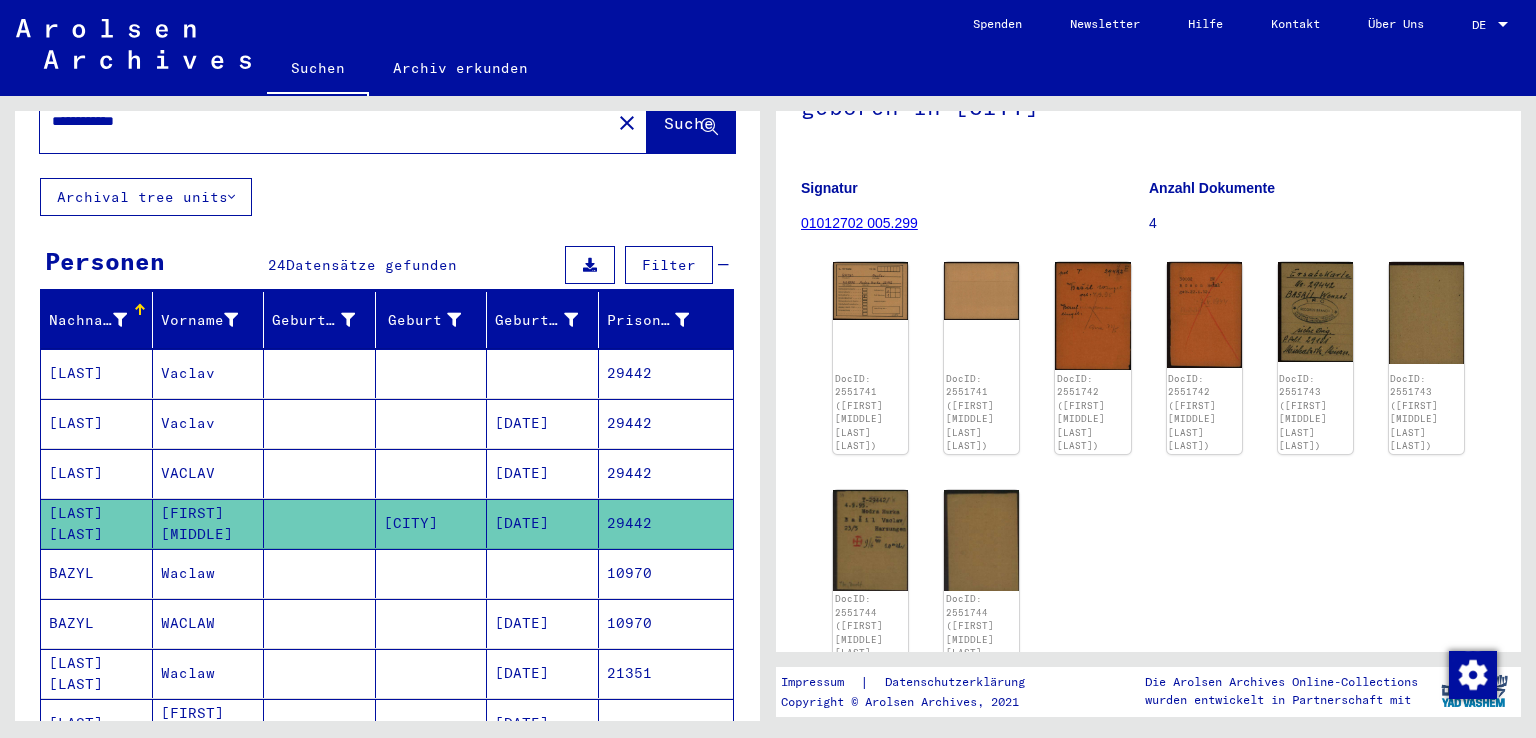 click on "29442" at bounding box center (666, 523) 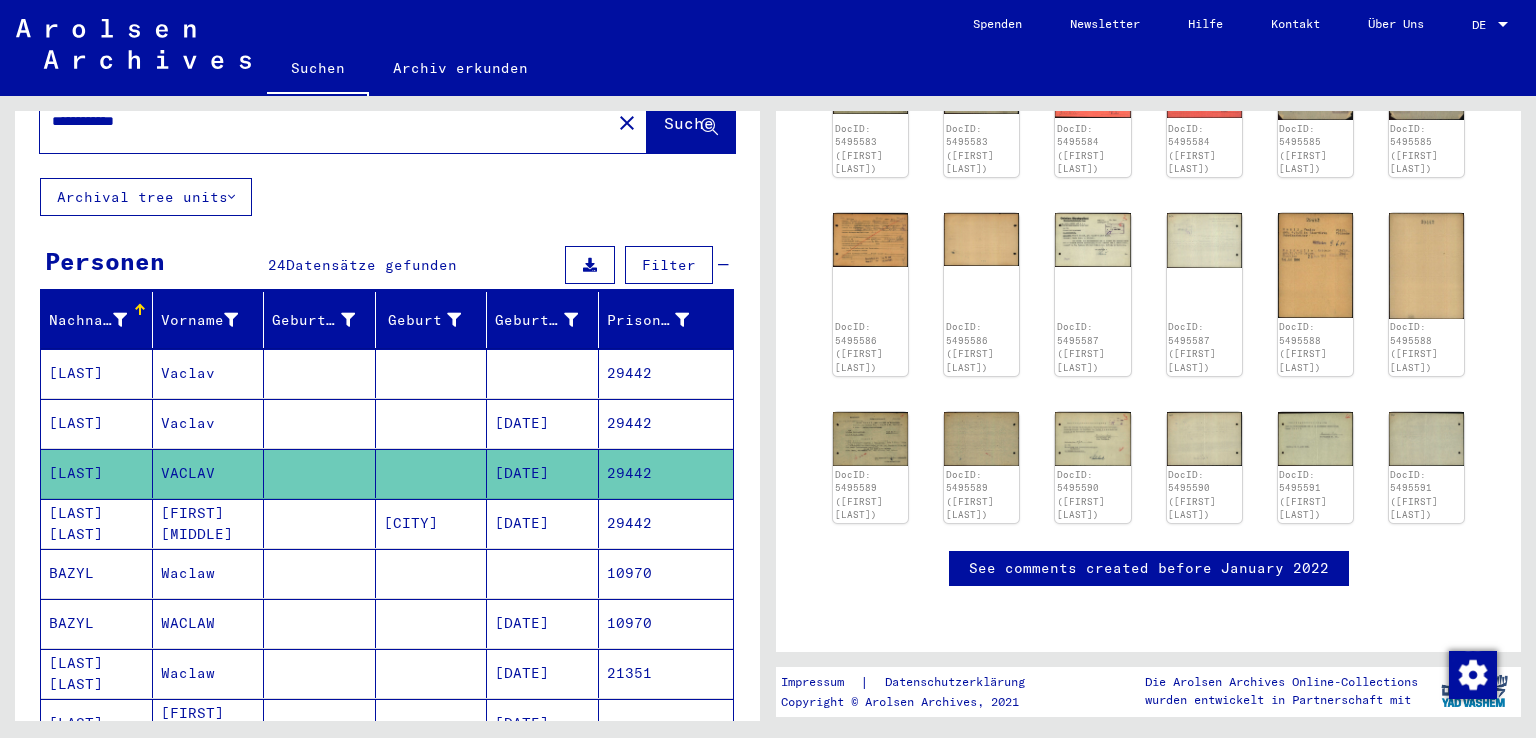 scroll, scrollTop: 659, scrollLeft: 0, axis: vertical 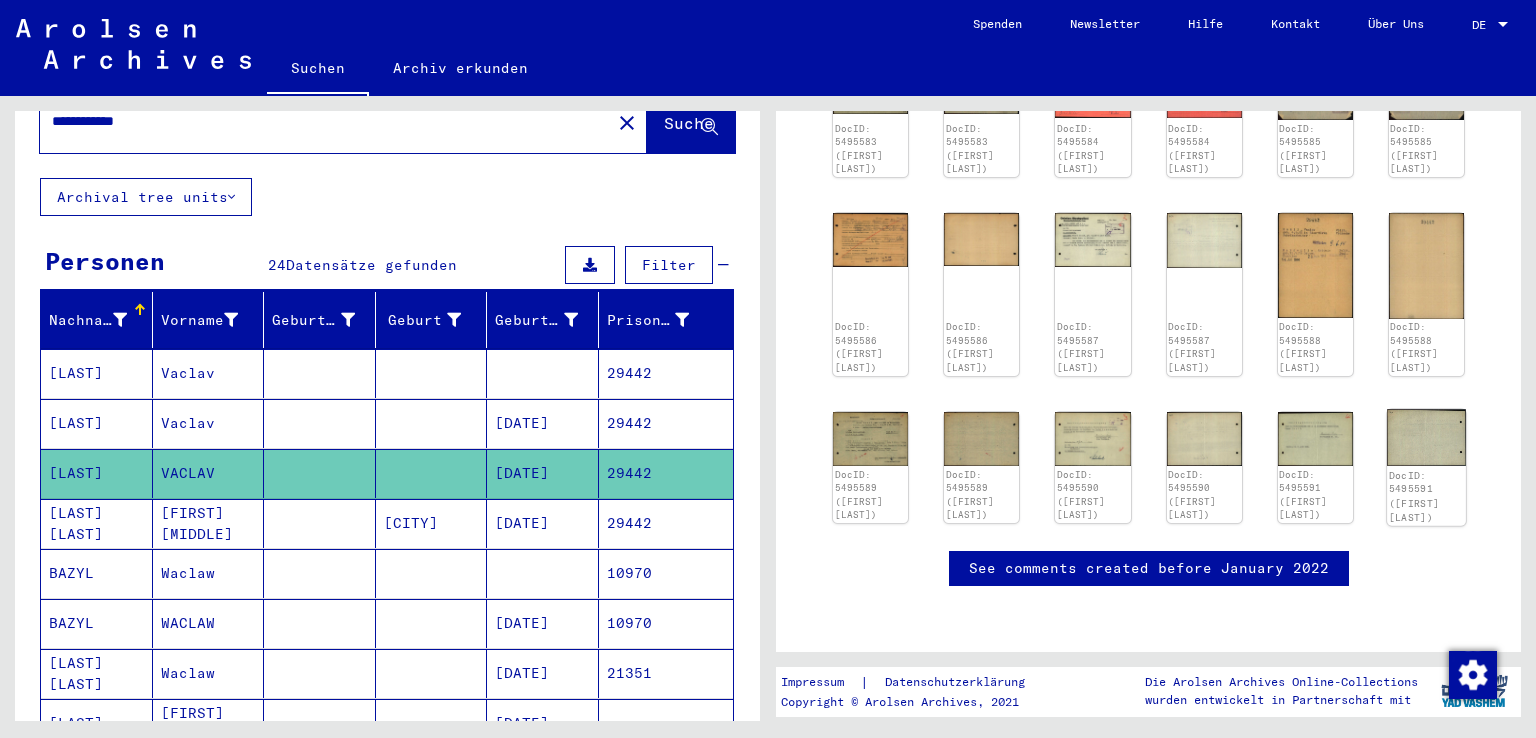click 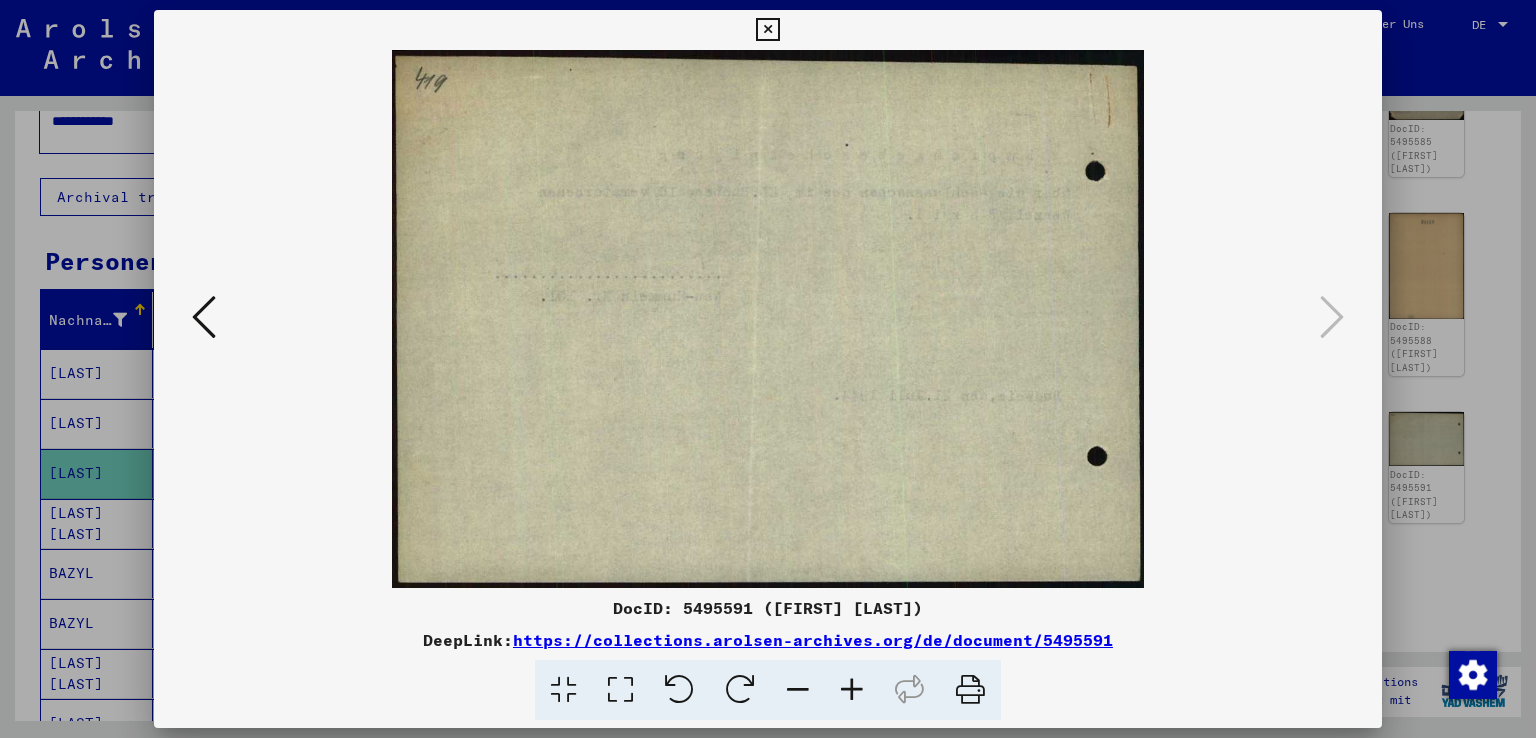 type 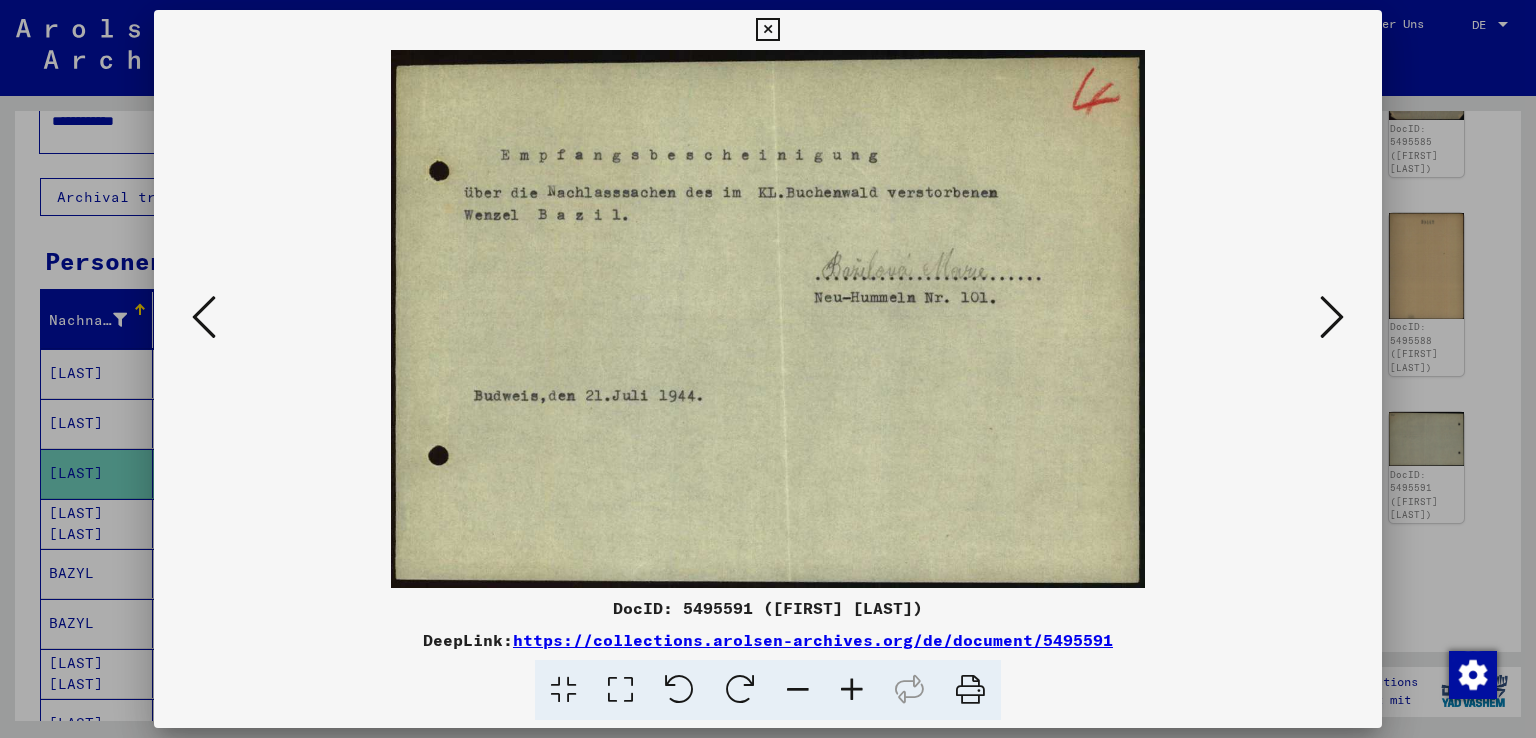 click at bounding box center [204, 317] 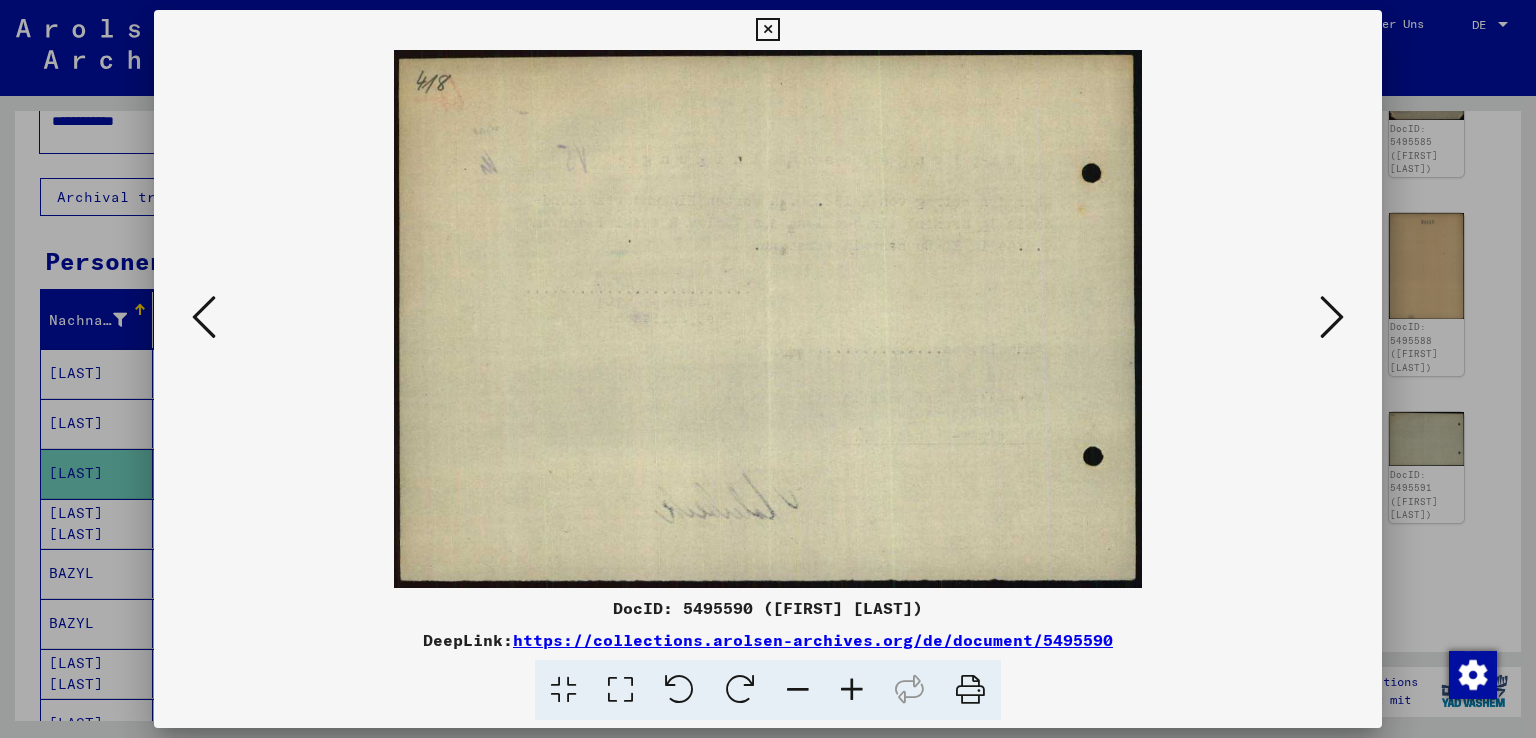 click at bounding box center (204, 317) 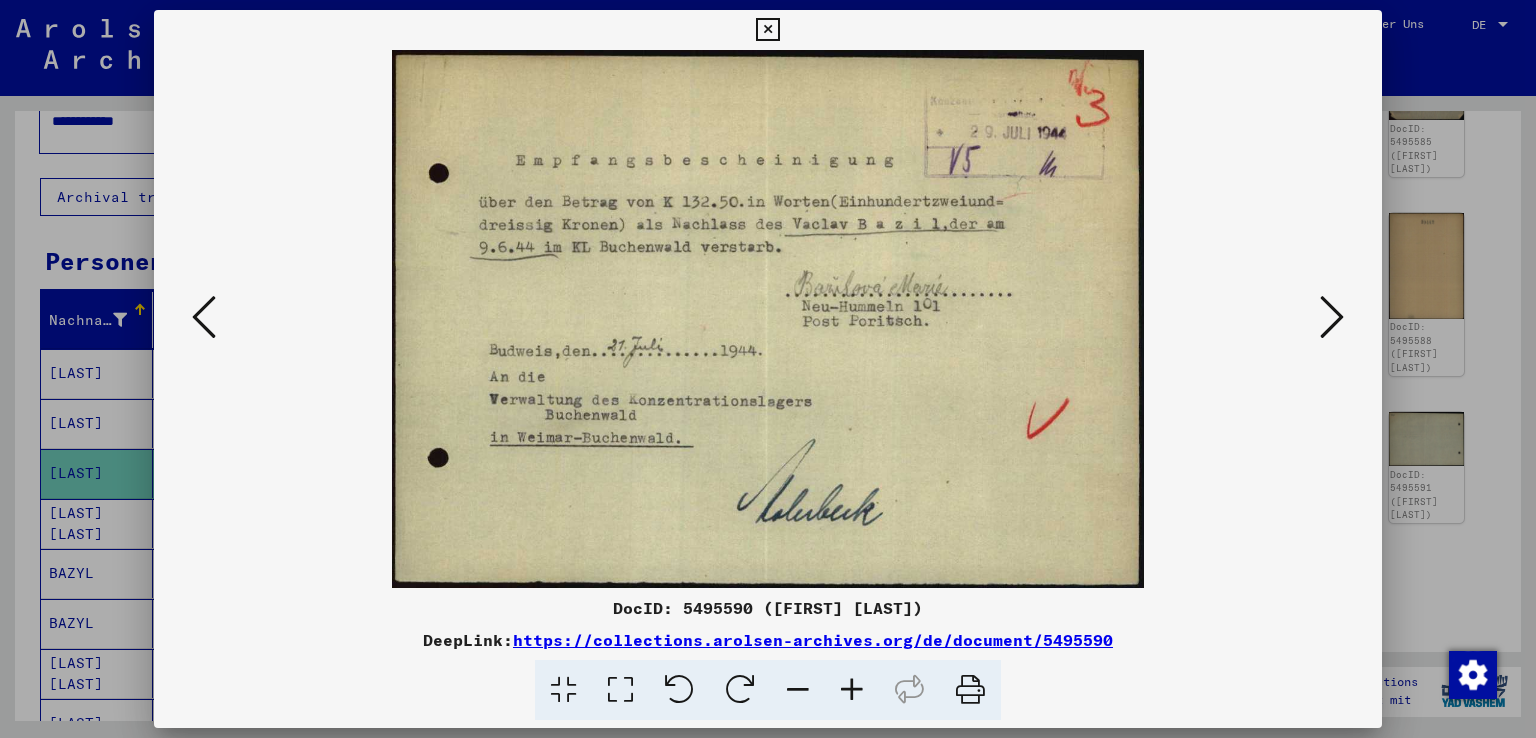 type 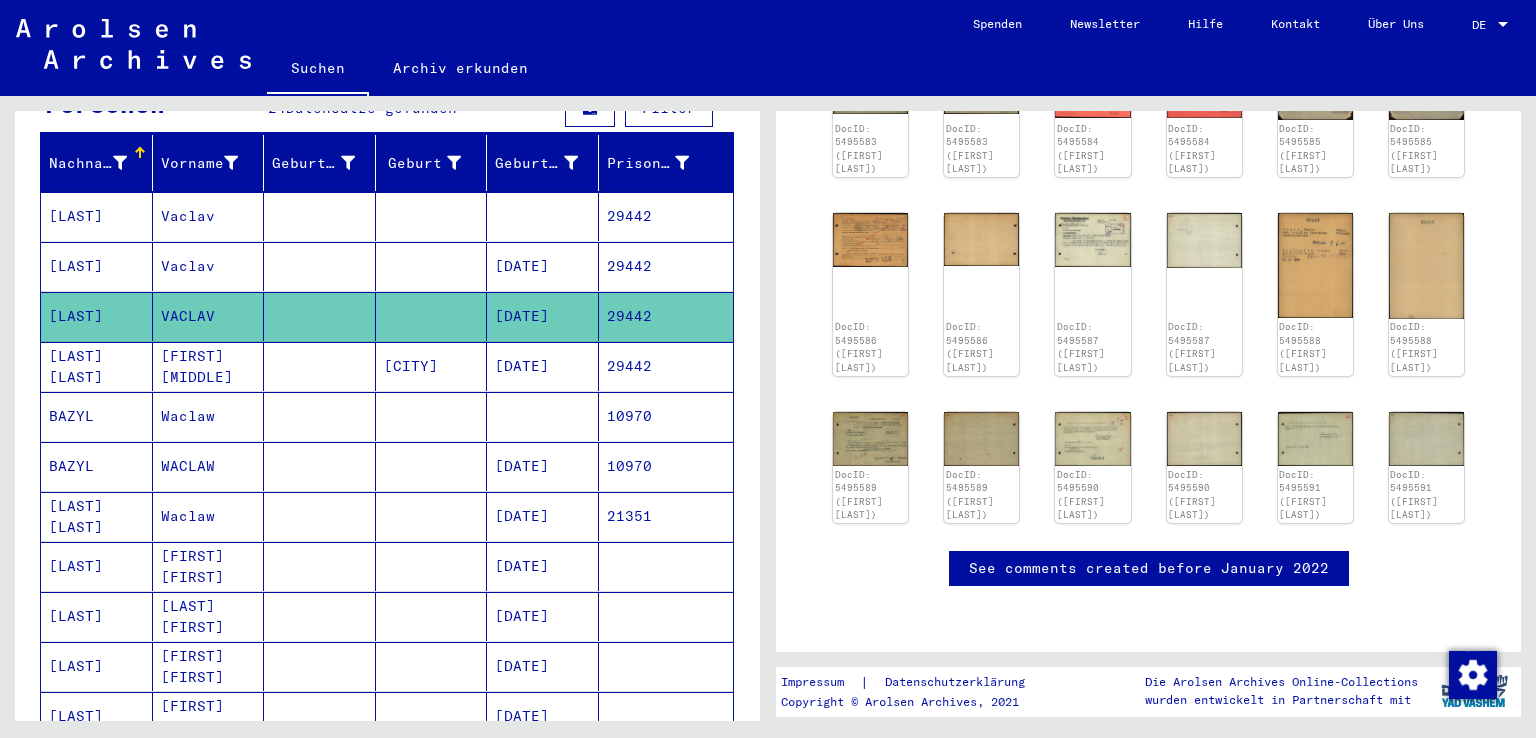 scroll, scrollTop: 0, scrollLeft: 0, axis: both 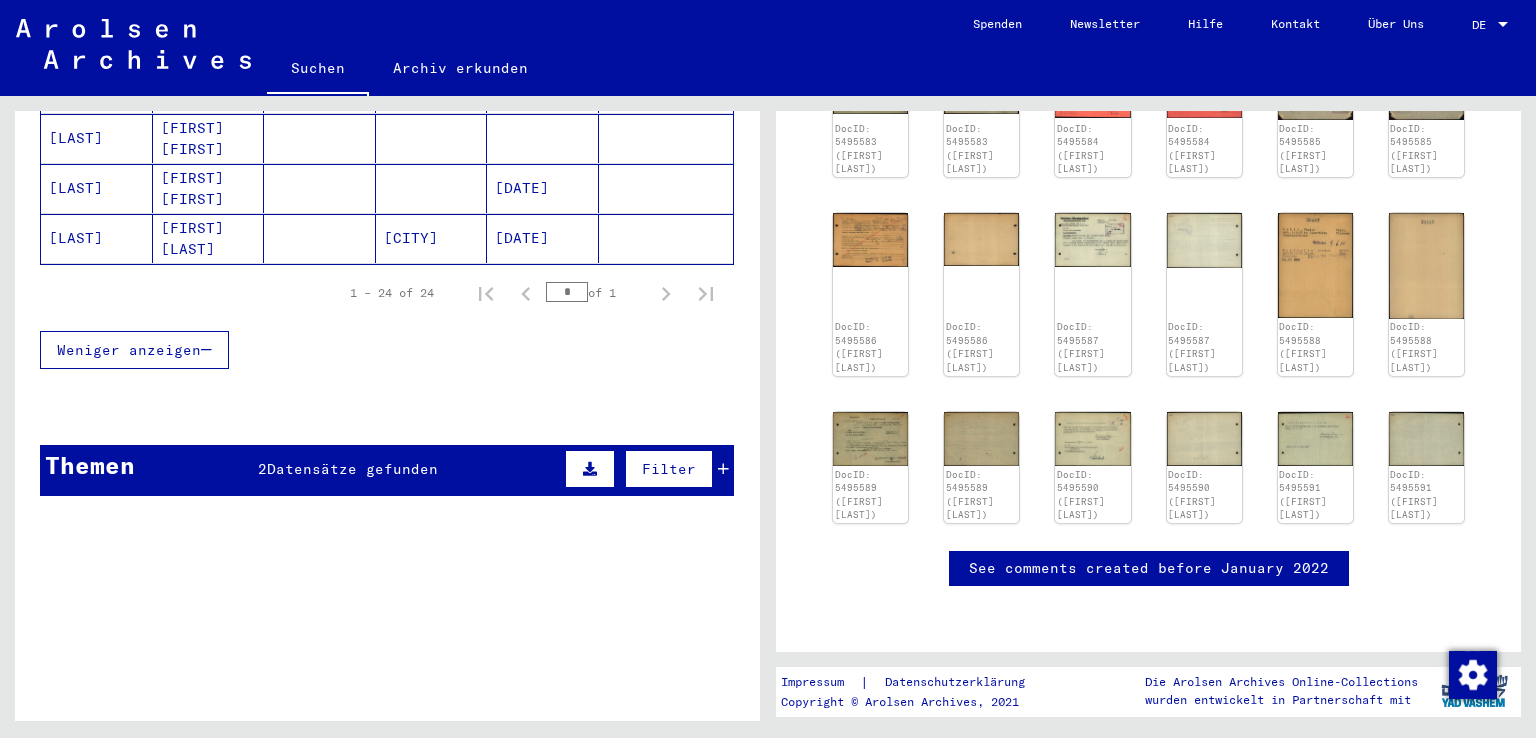 click on "Themen 2  Datensätze gefunden  Filter" at bounding box center (387, 470) 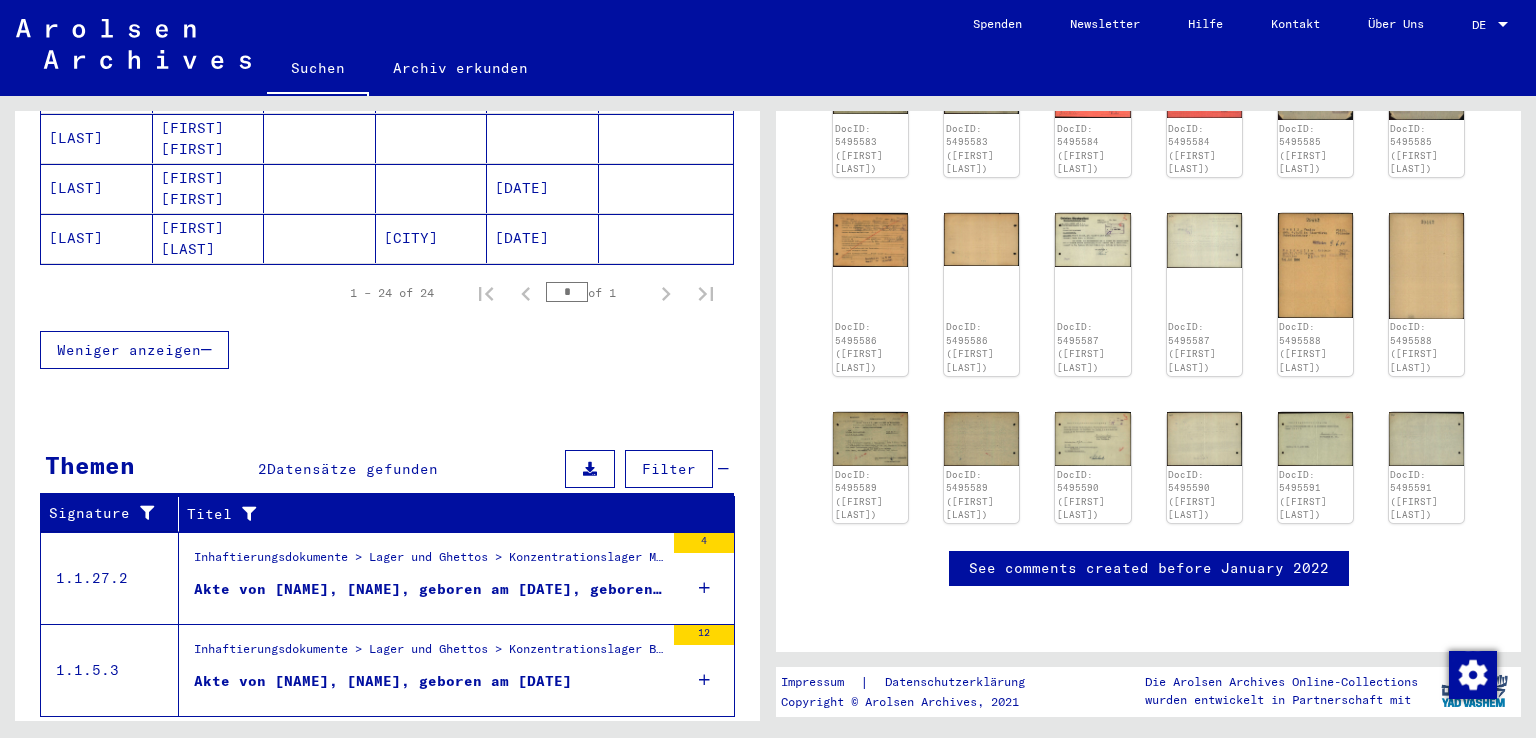 click on "Akte von [NAME], [NAME], geboren am [DATE], geboren in [CITY]" at bounding box center (429, 589) 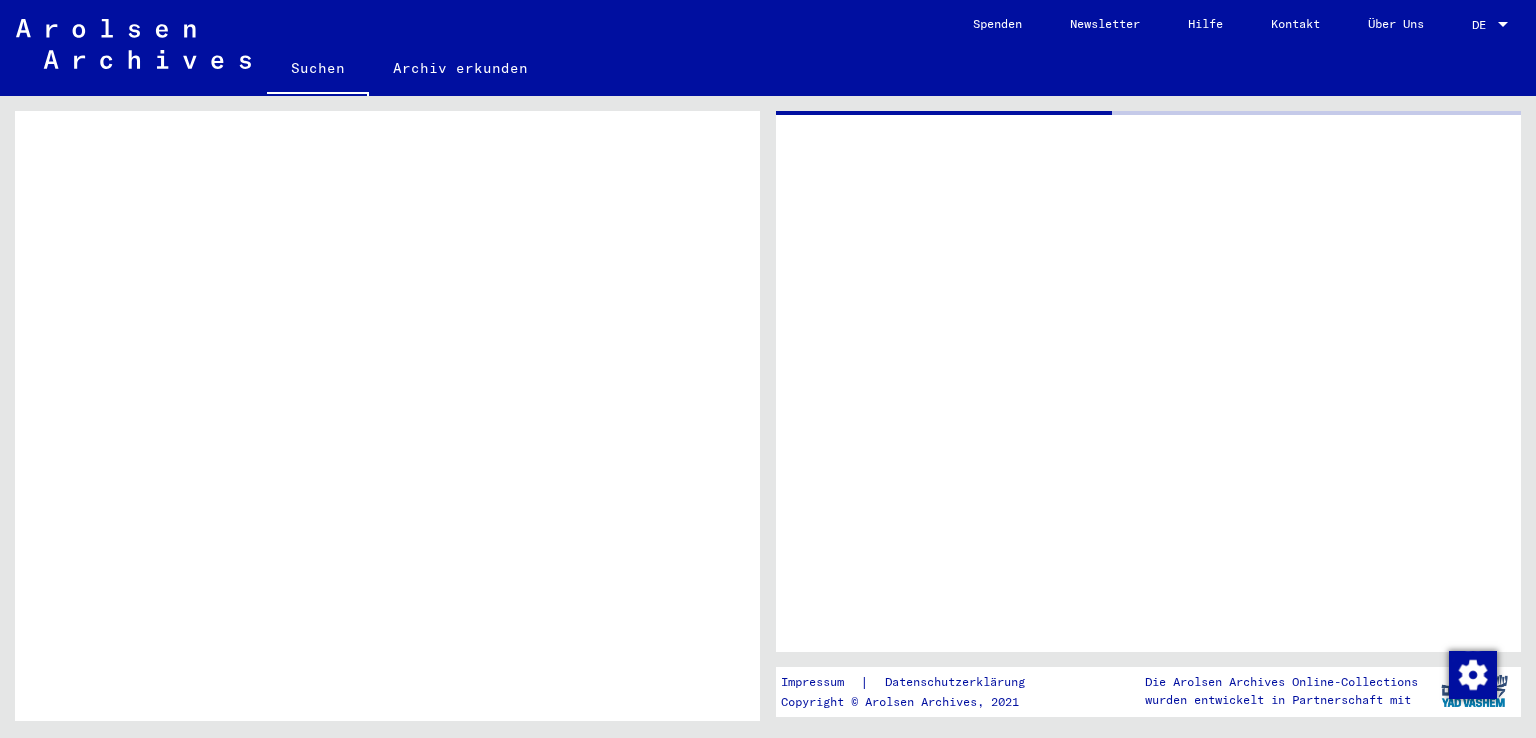 scroll, scrollTop: 0, scrollLeft: 0, axis: both 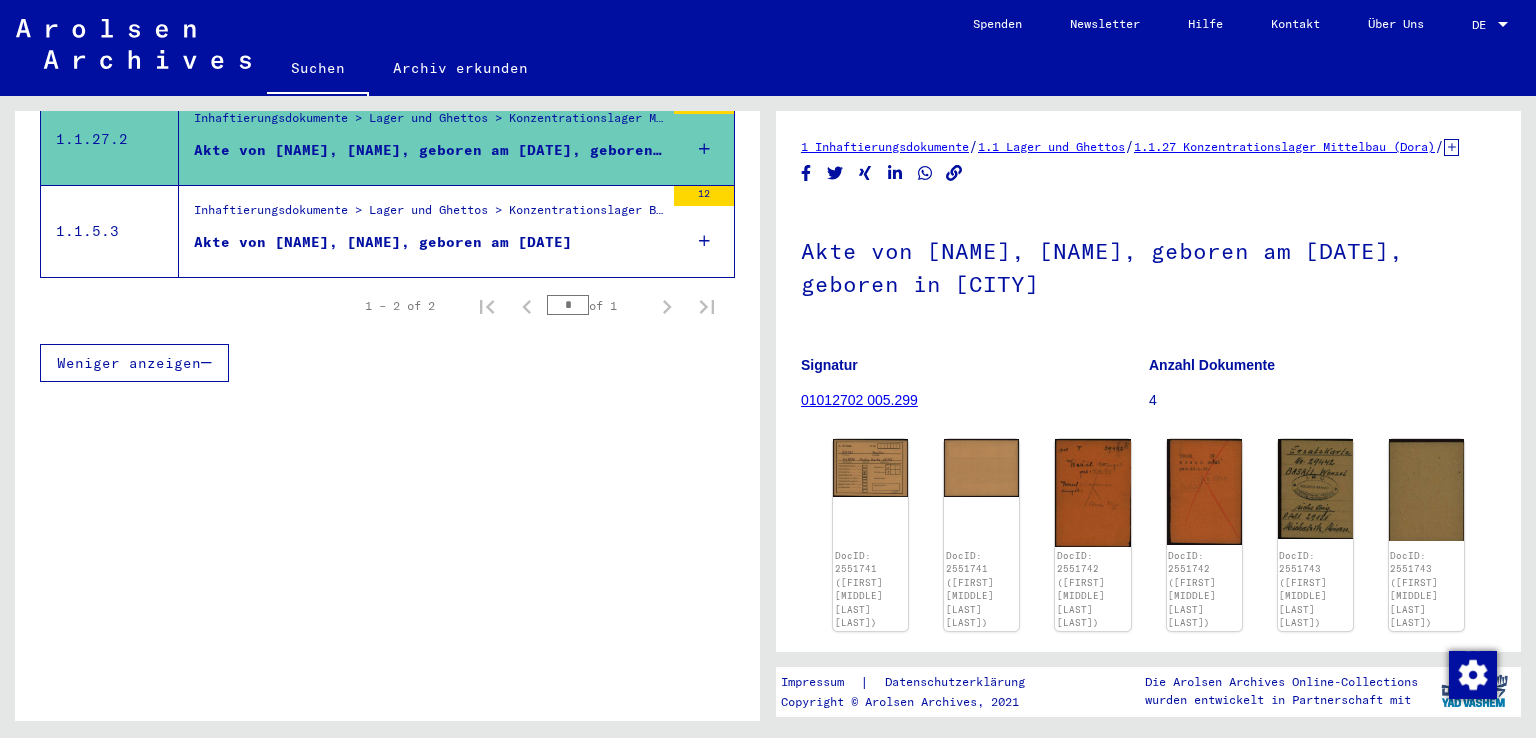 drag, startPoint x: 764, startPoint y: 350, endPoint x: 748, endPoint y: 335, distance: 21.931713 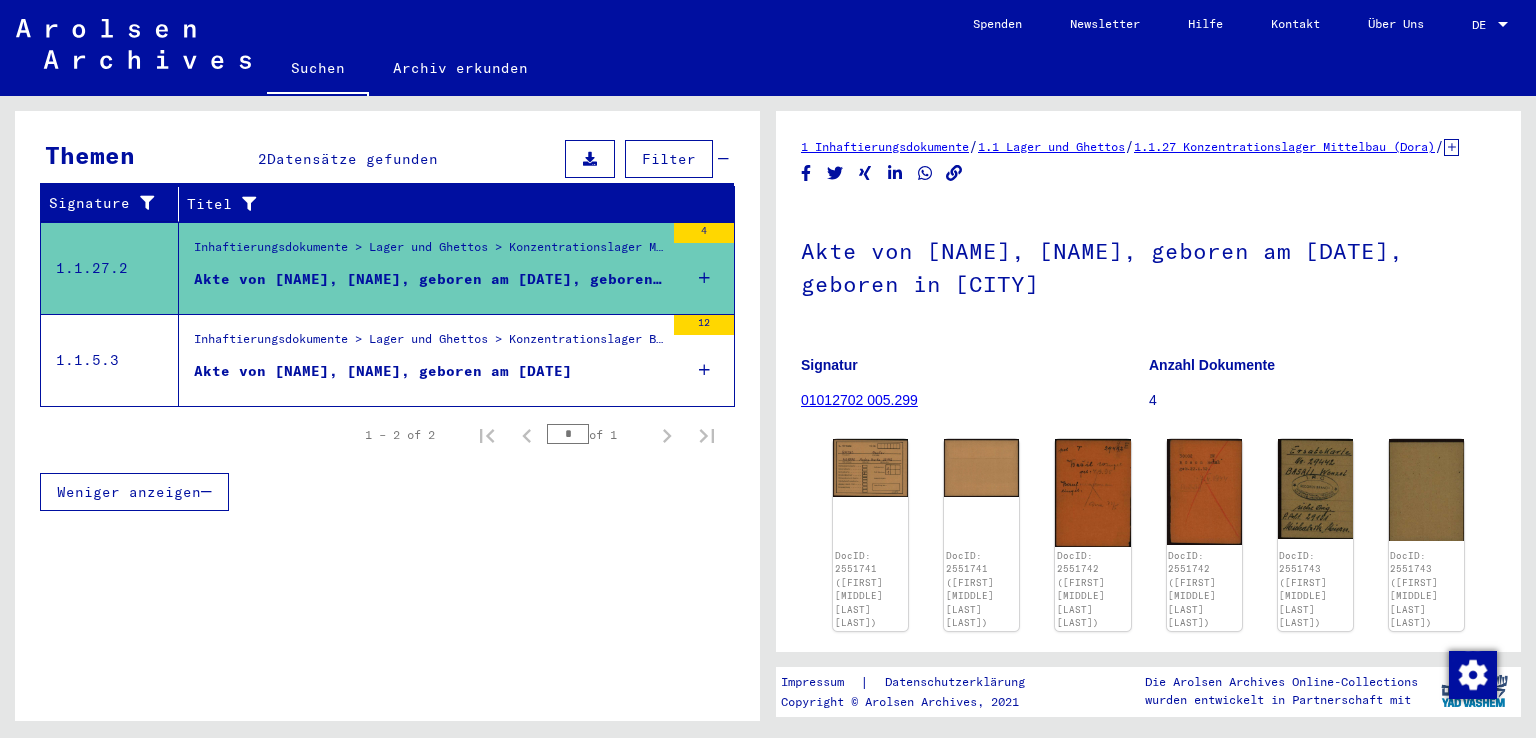 scroll, scrollTop: 290, scrollLeft: 0, axis: vertical 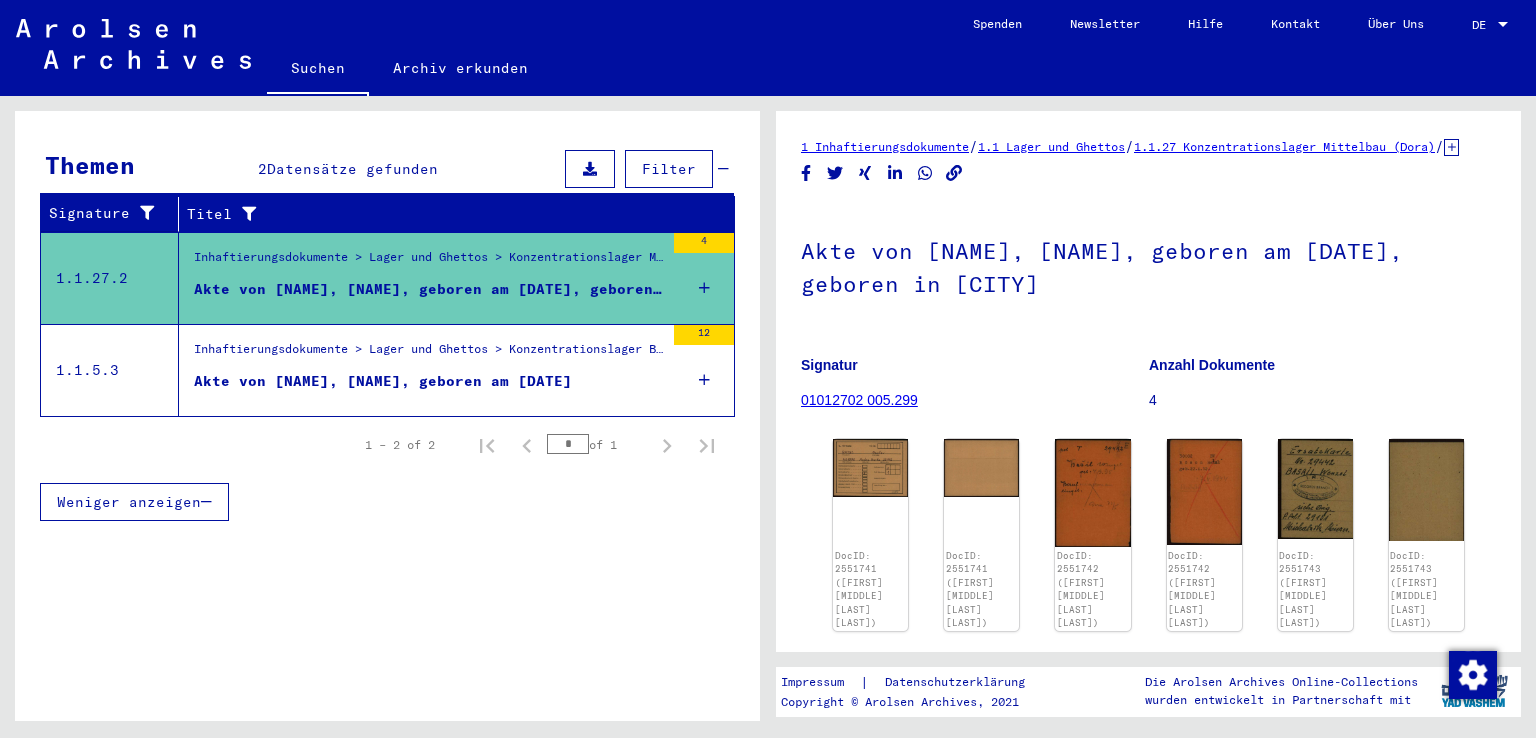 drag, startPoint x: 1525, startPoint y: 254, endPoint x: 1516, endPoint y: 266, distance: 15 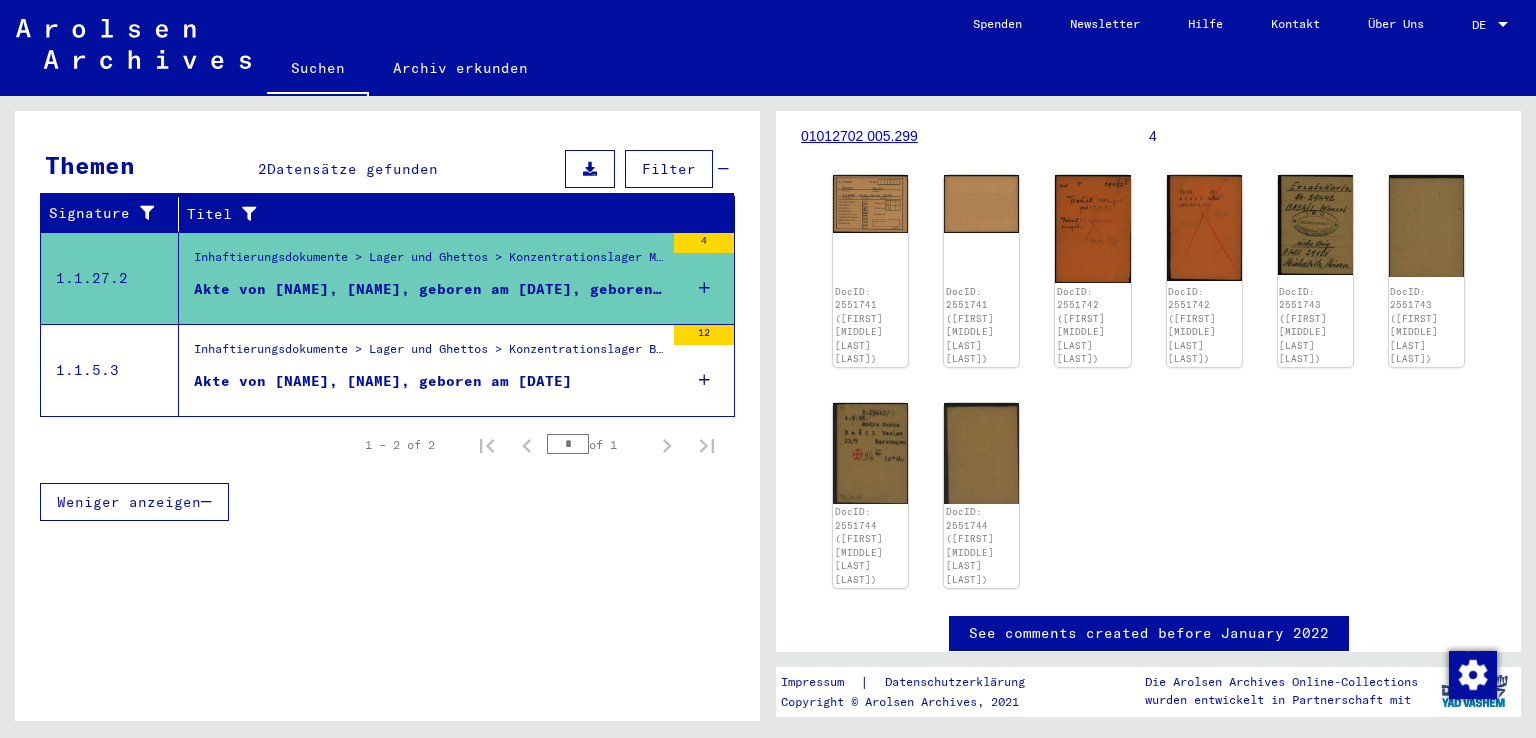 scroll, scrollTop: 272, scrollLeft: 0, axis: vertical 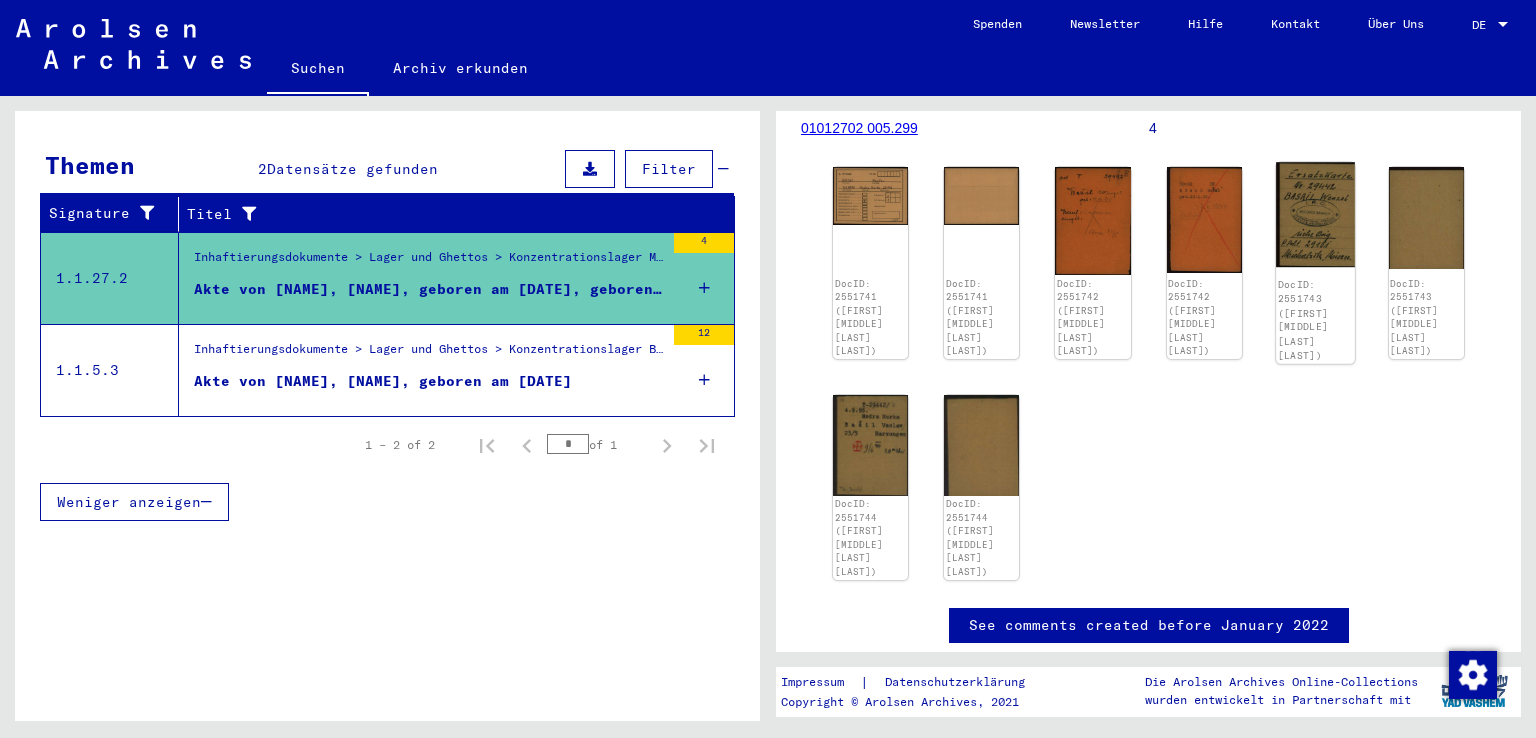click 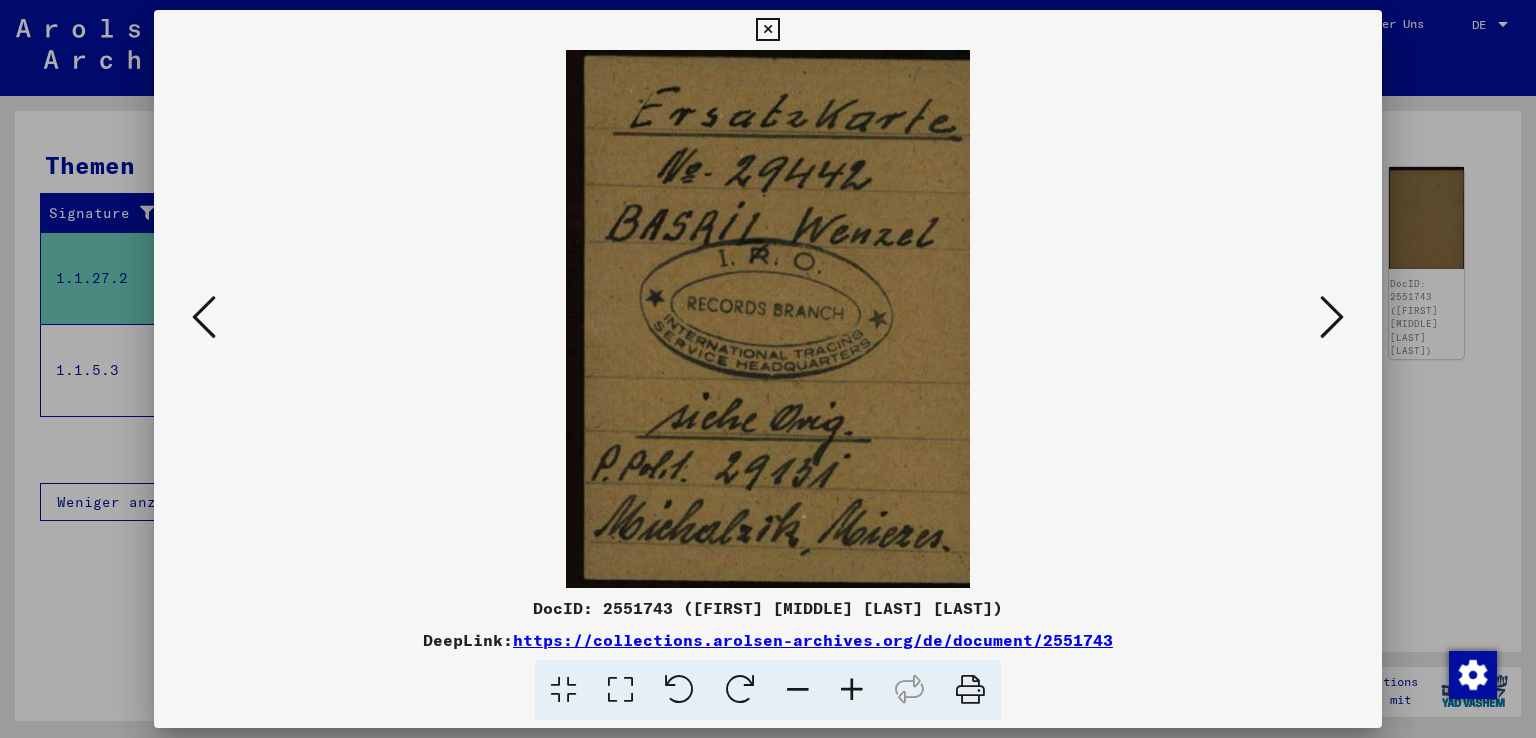 type 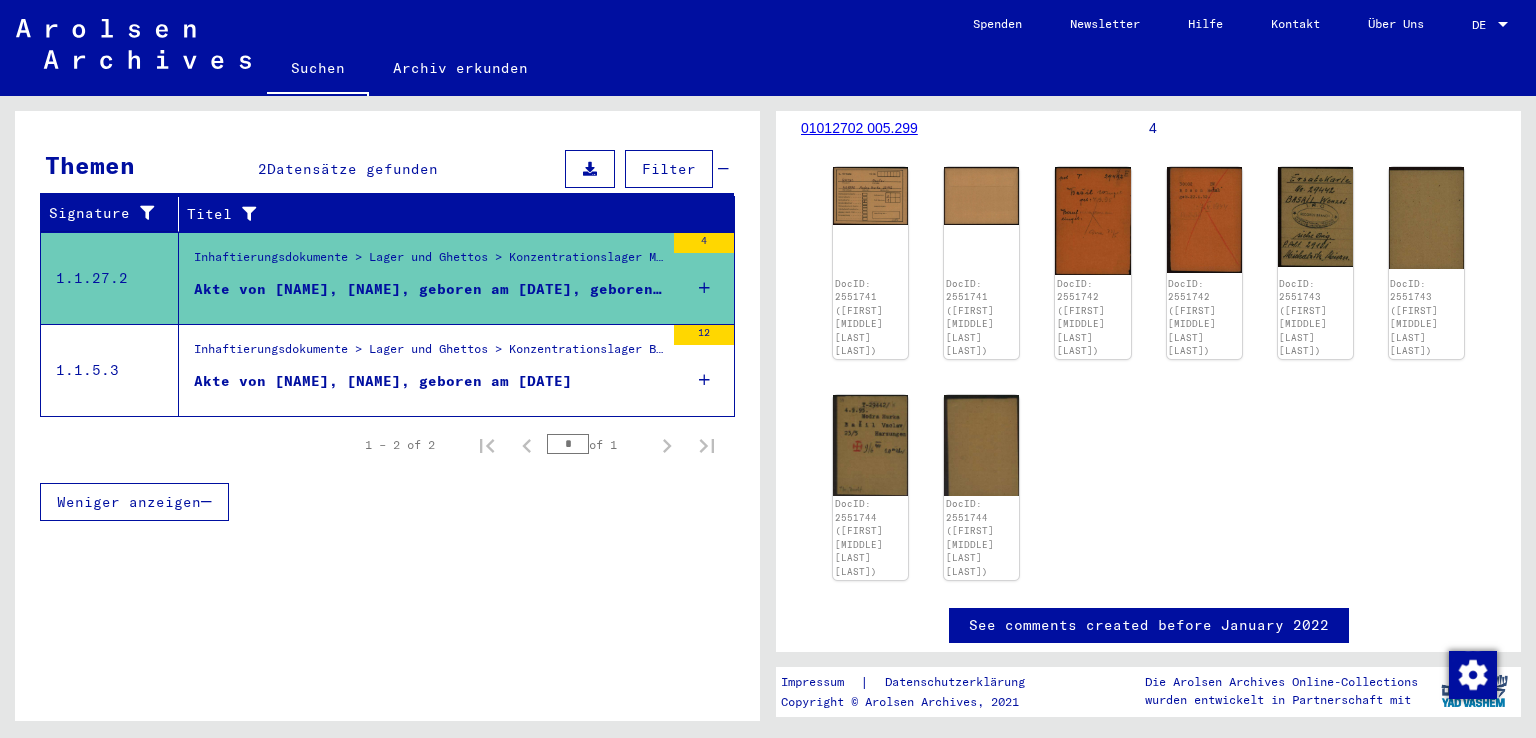 click on "[DATE]" at bounding box center [543, 460] 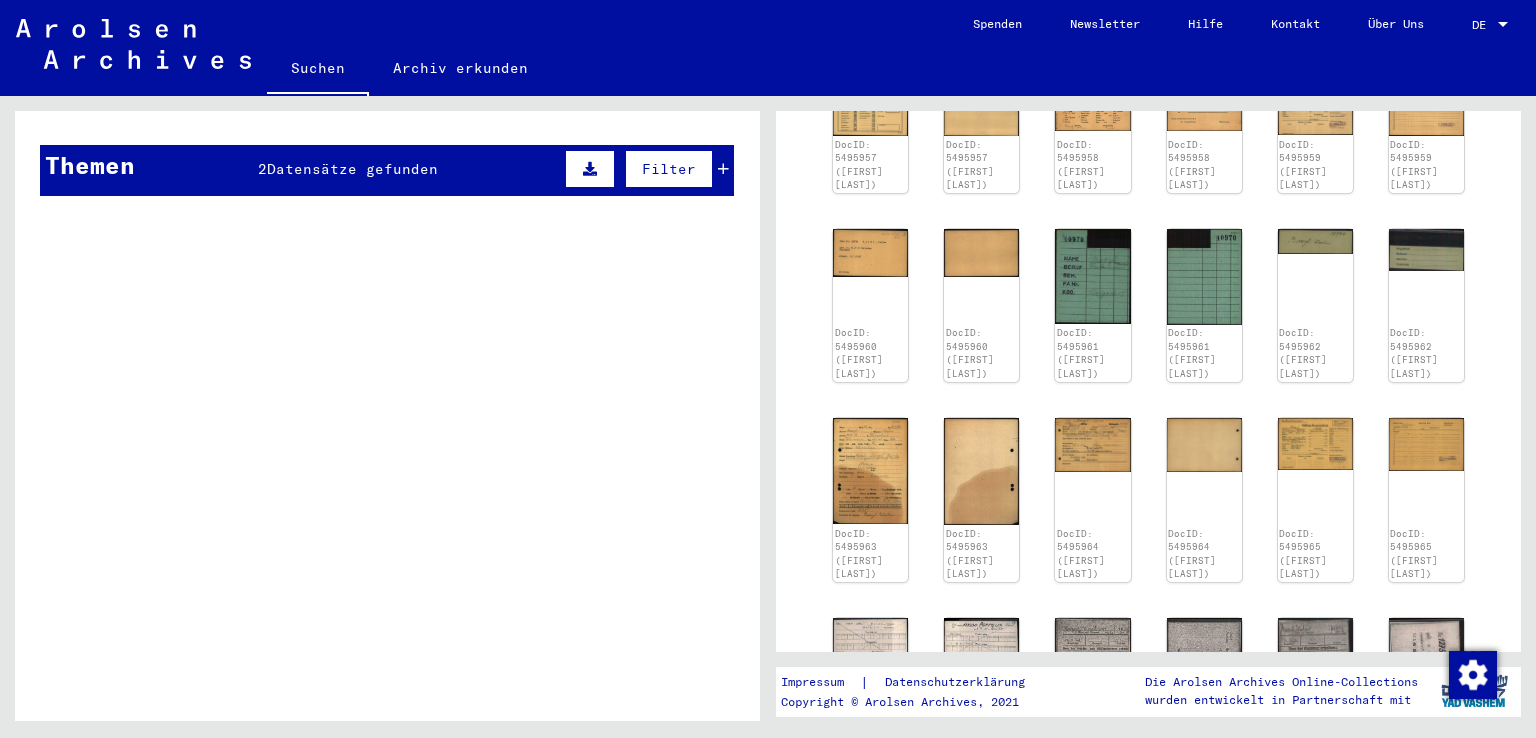 scroll, scrollTop: 272, scrollLeft: 0, axis: vertical 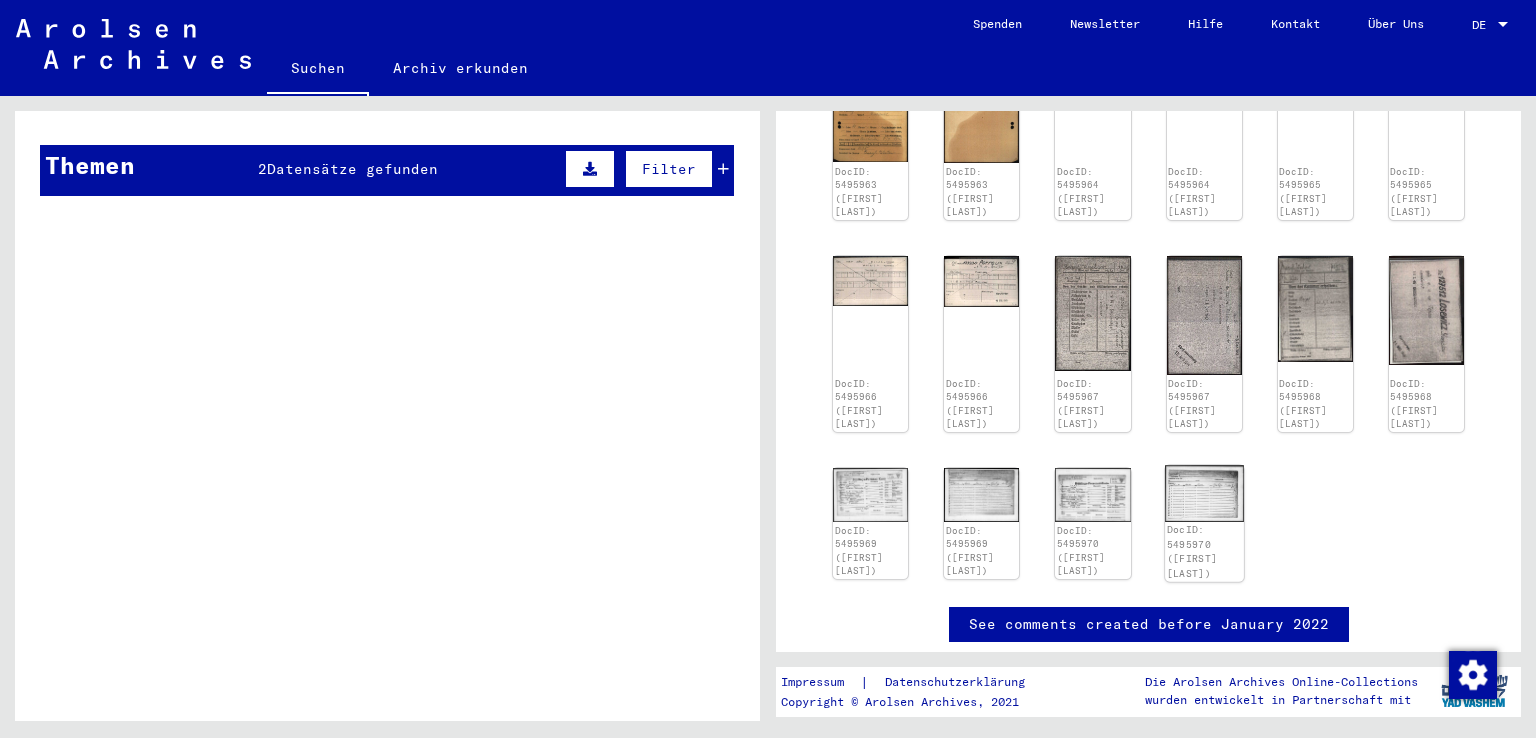 click 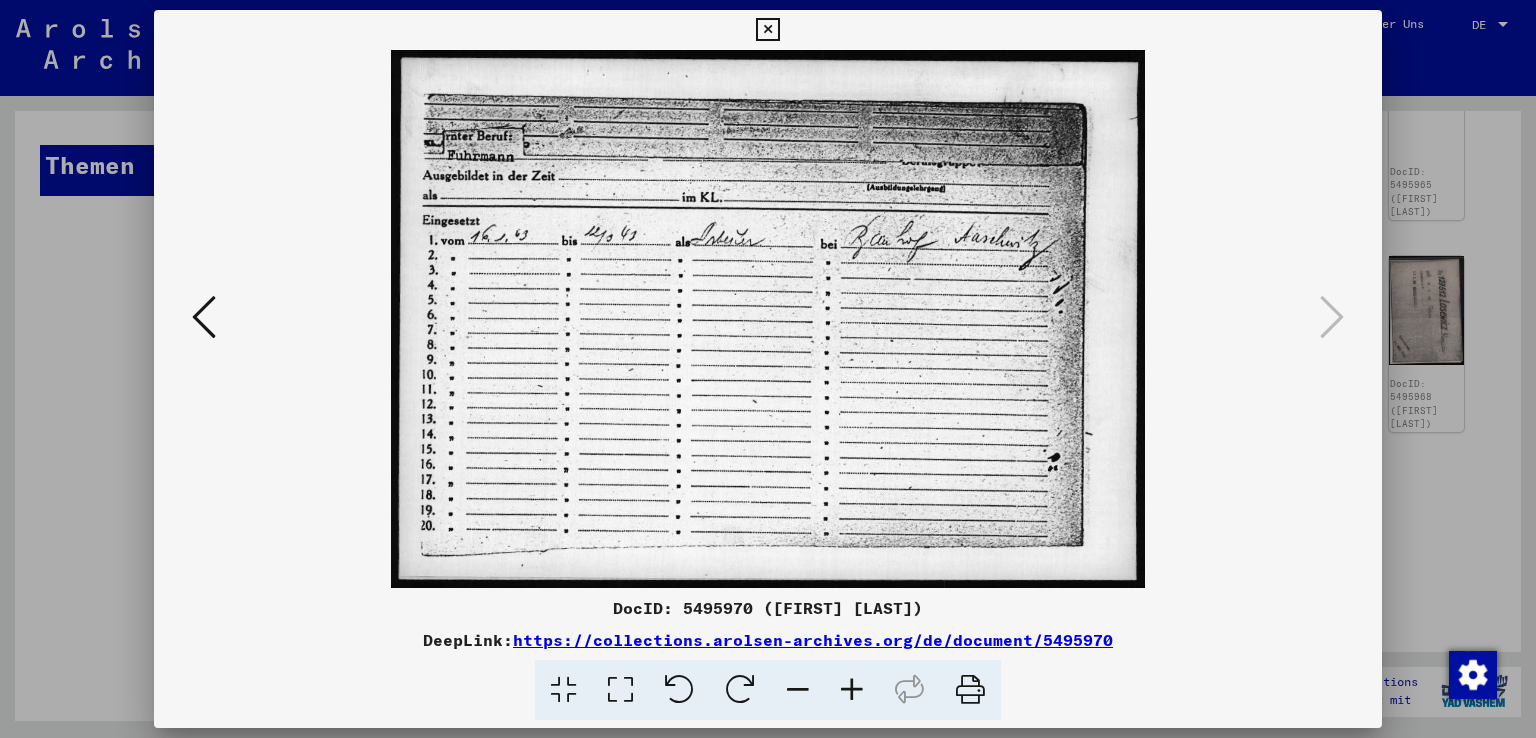 click at bounding box center (852, 690) 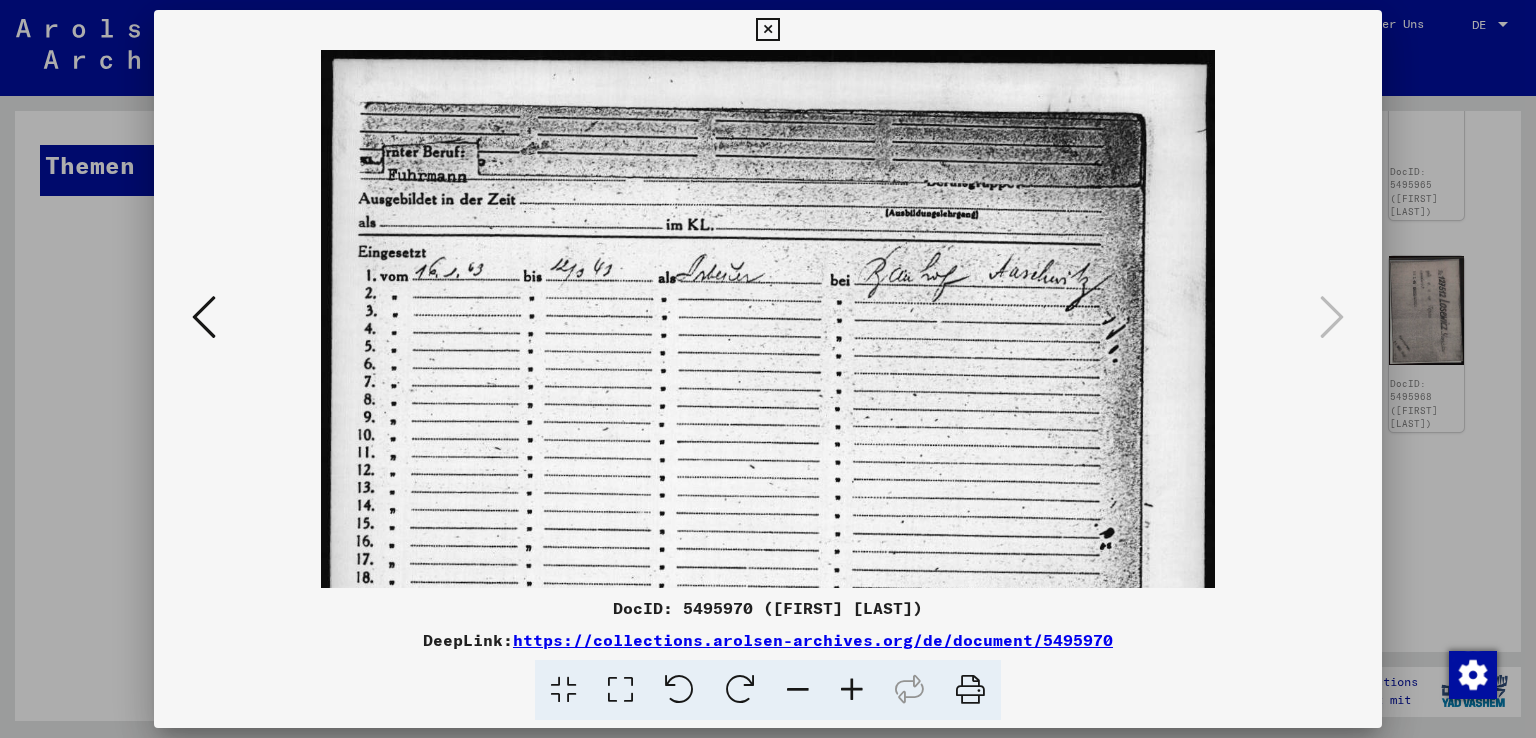 click at bounding box center [852, 690] 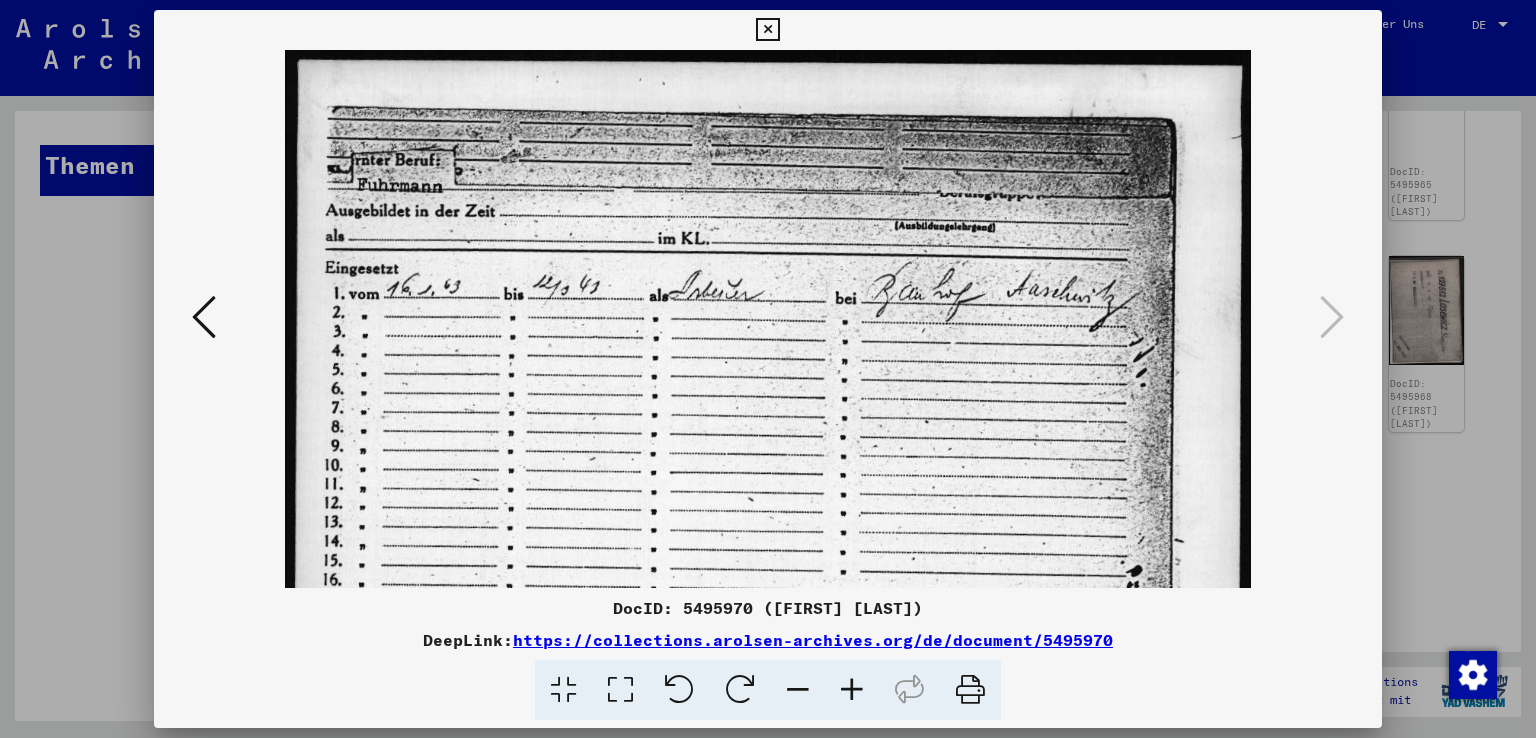 click at bounding box center [852, 690] 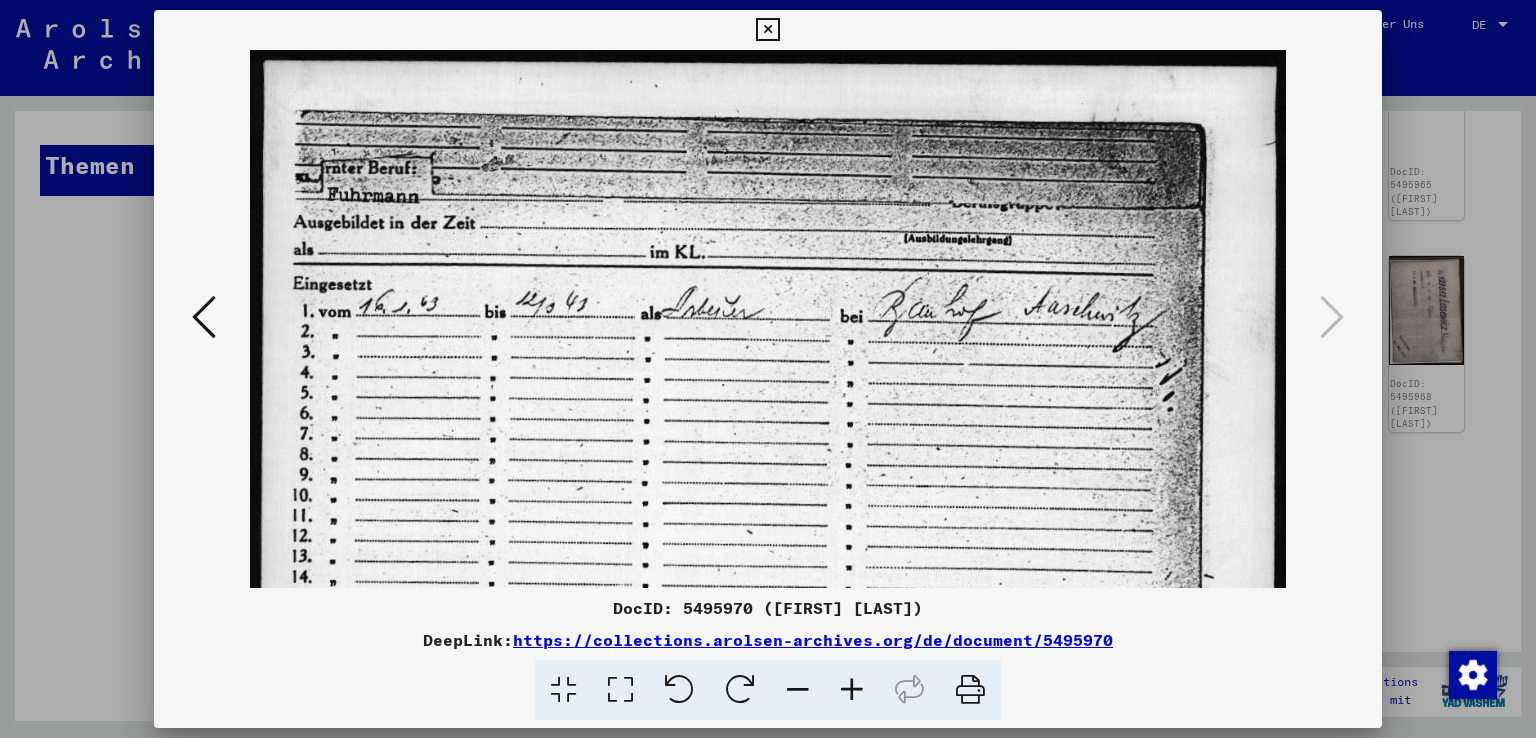 click at bounding box center (852, 690) 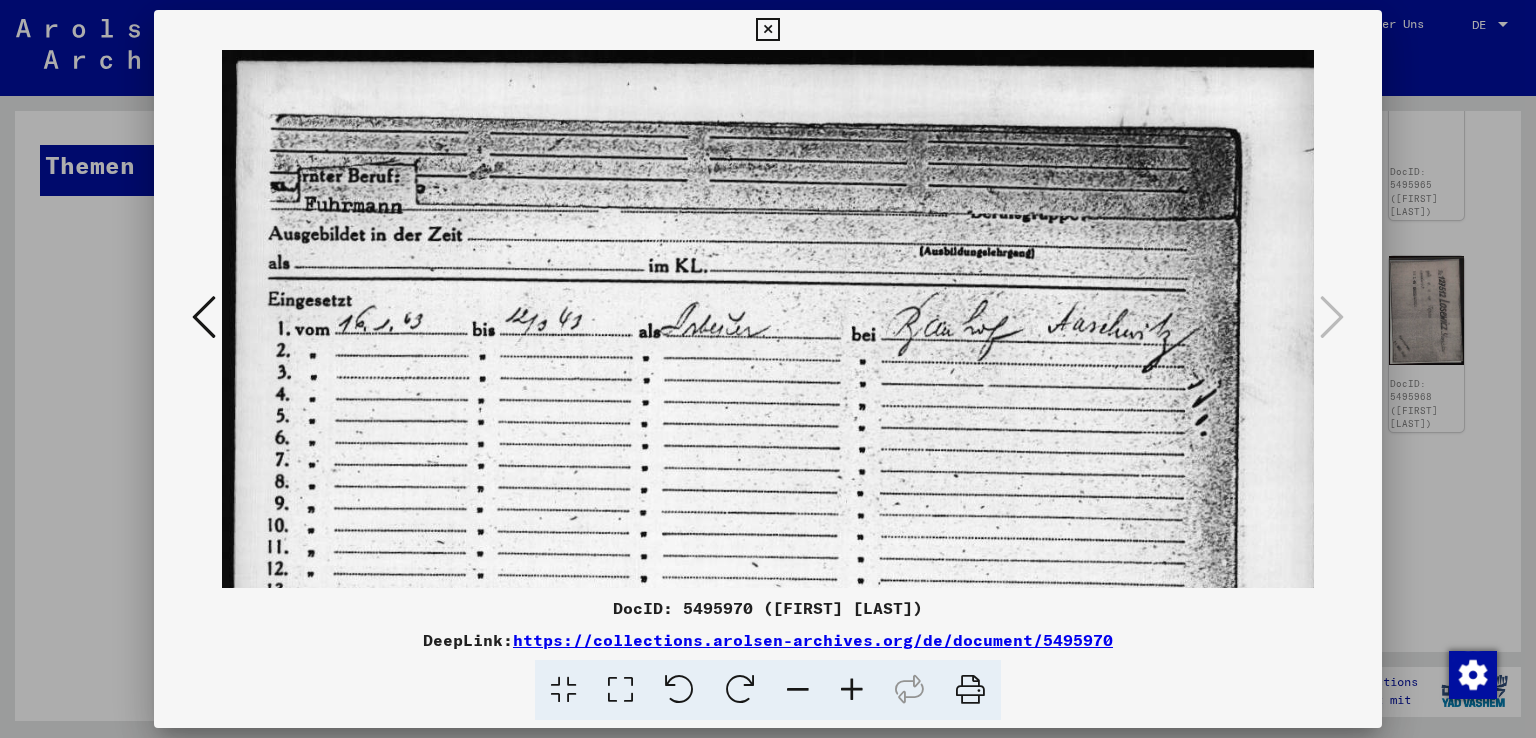 click at bounding box center (204, 317) 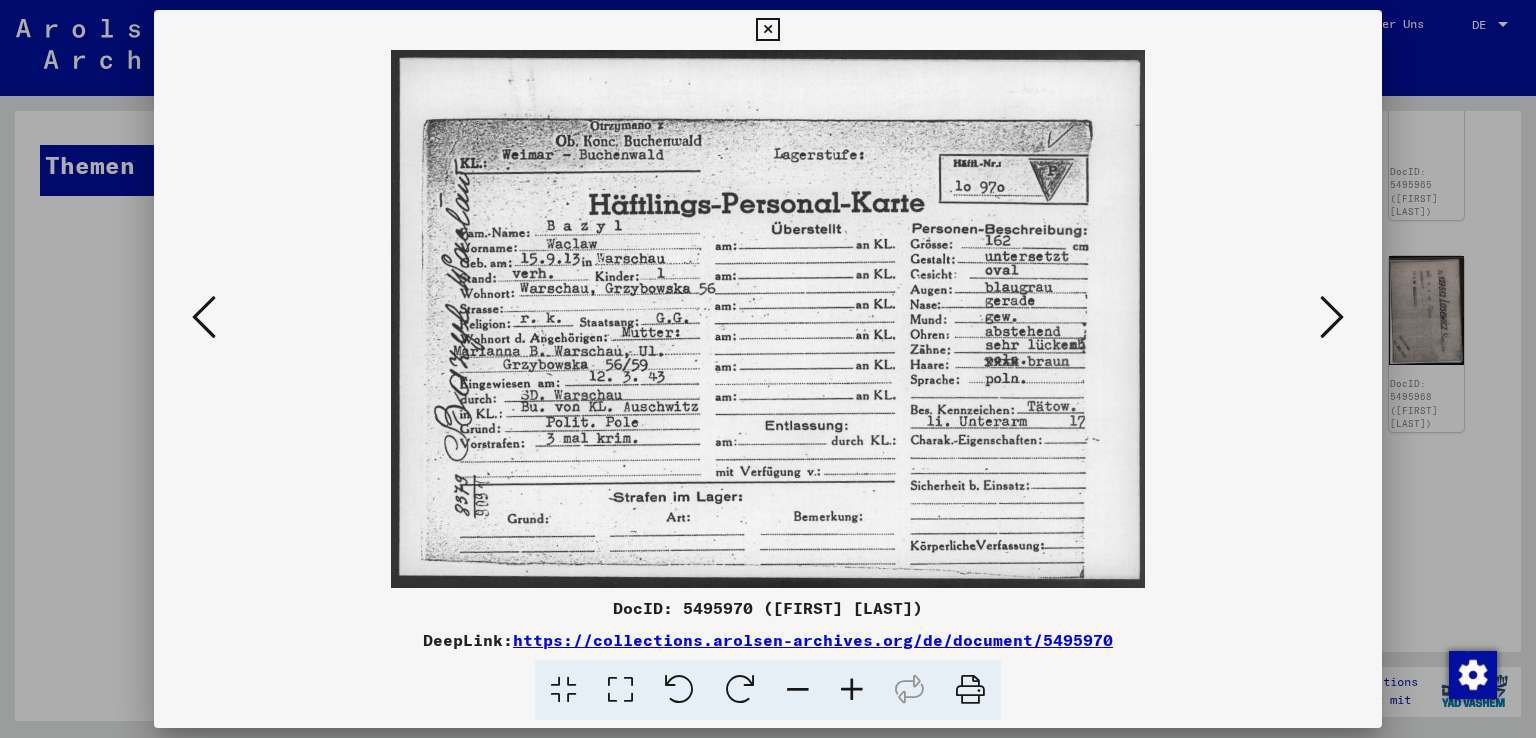 click at bounding box center (852, 690) 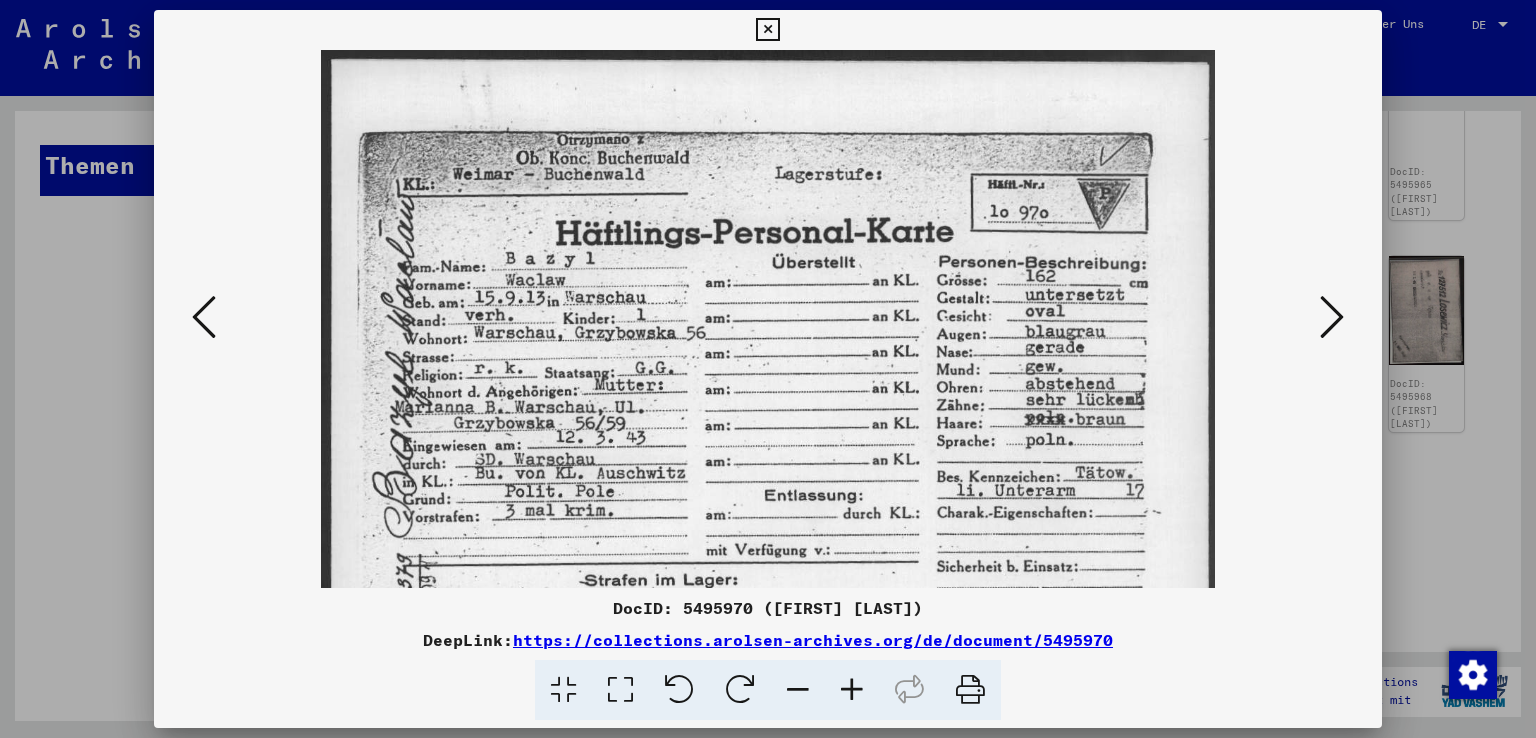 click at bounding box center (852, 690) 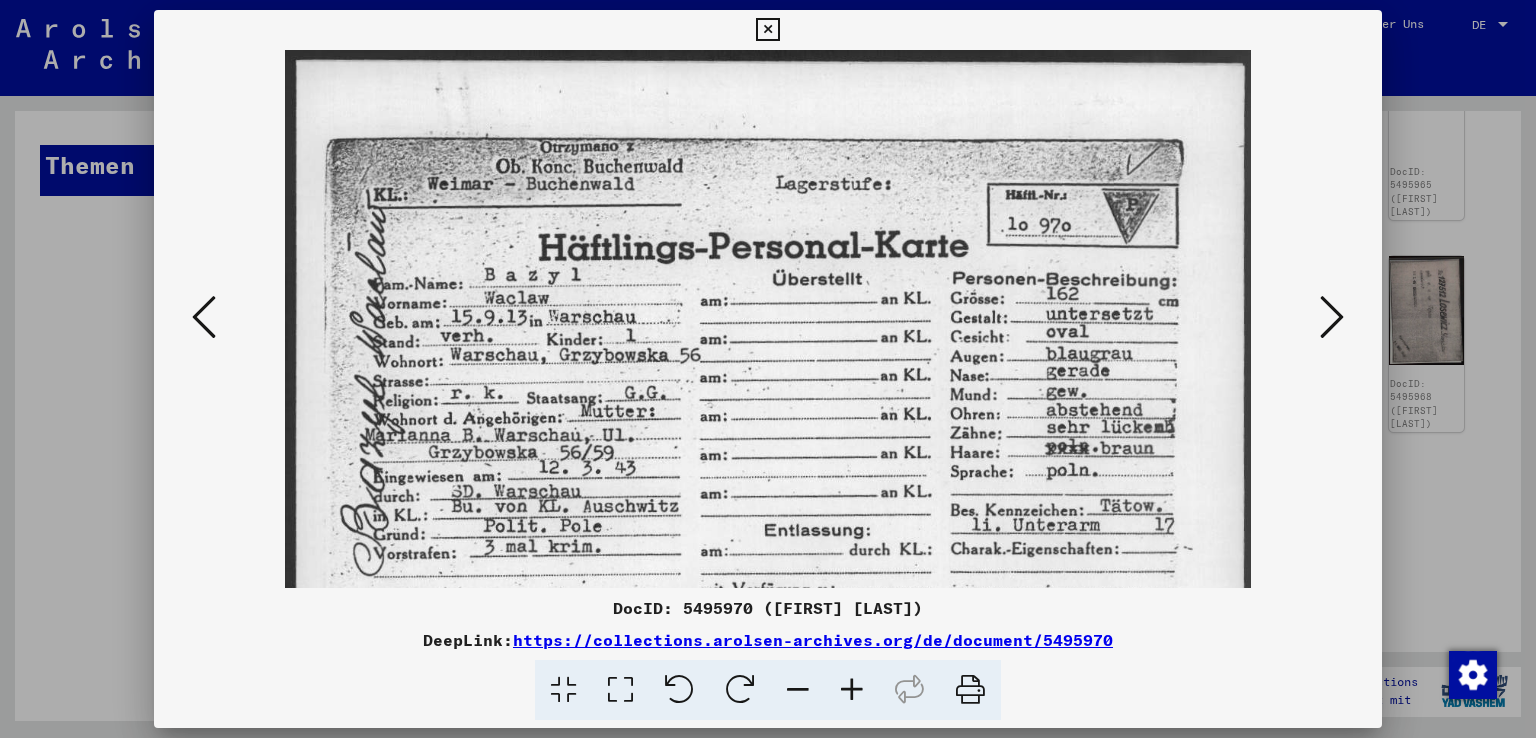 click at bounding box center [852, 690] 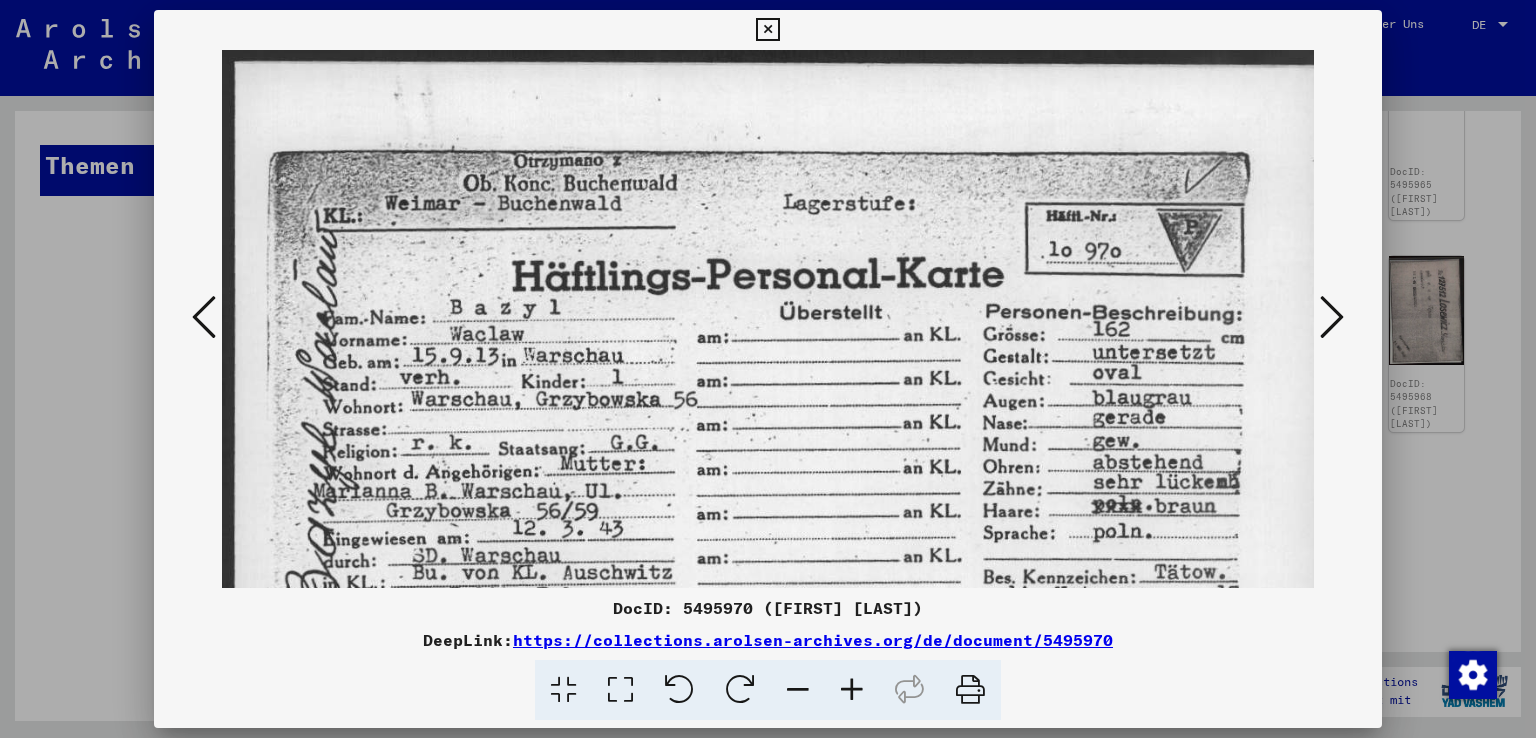 click at bounding box center [852, 690] 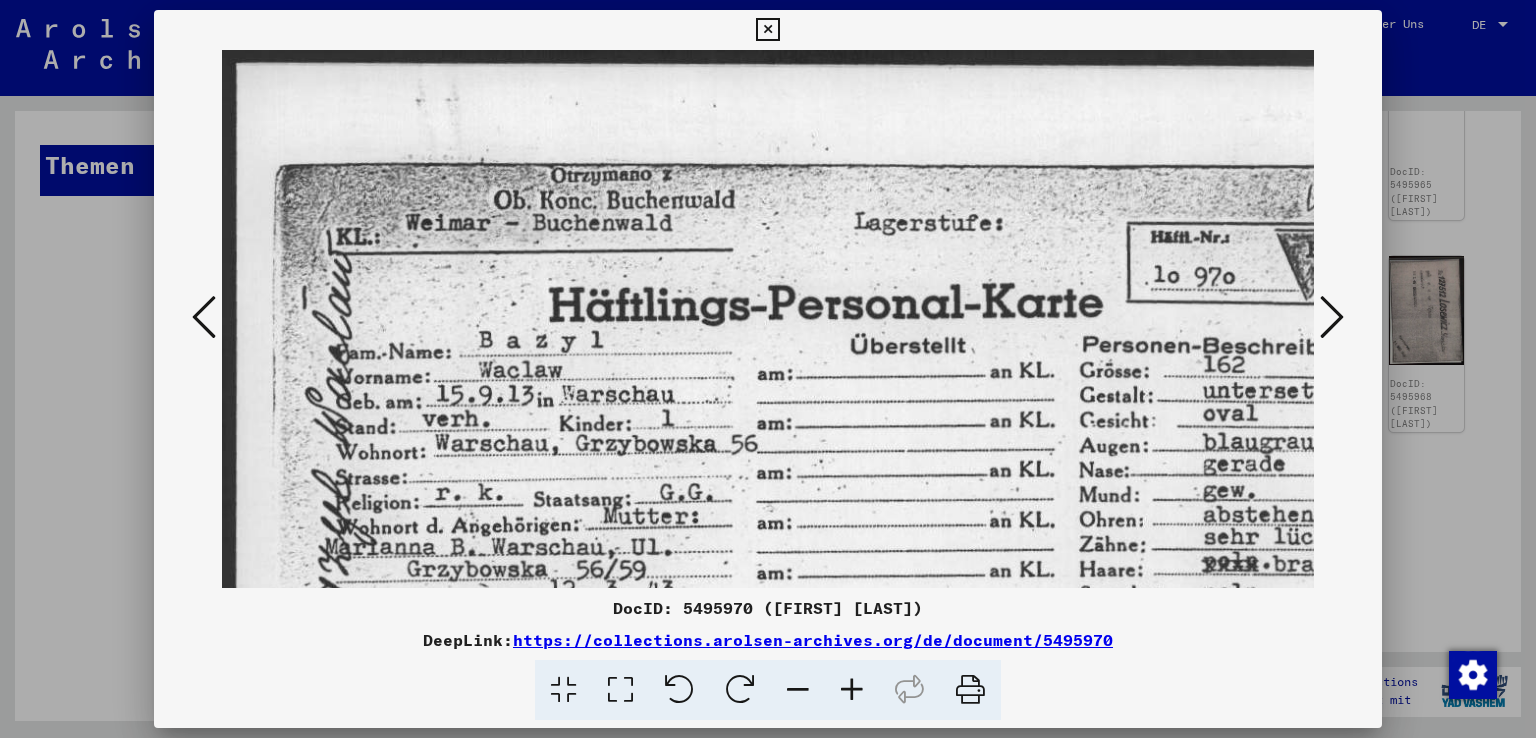 click at bounding box center [852, 690] 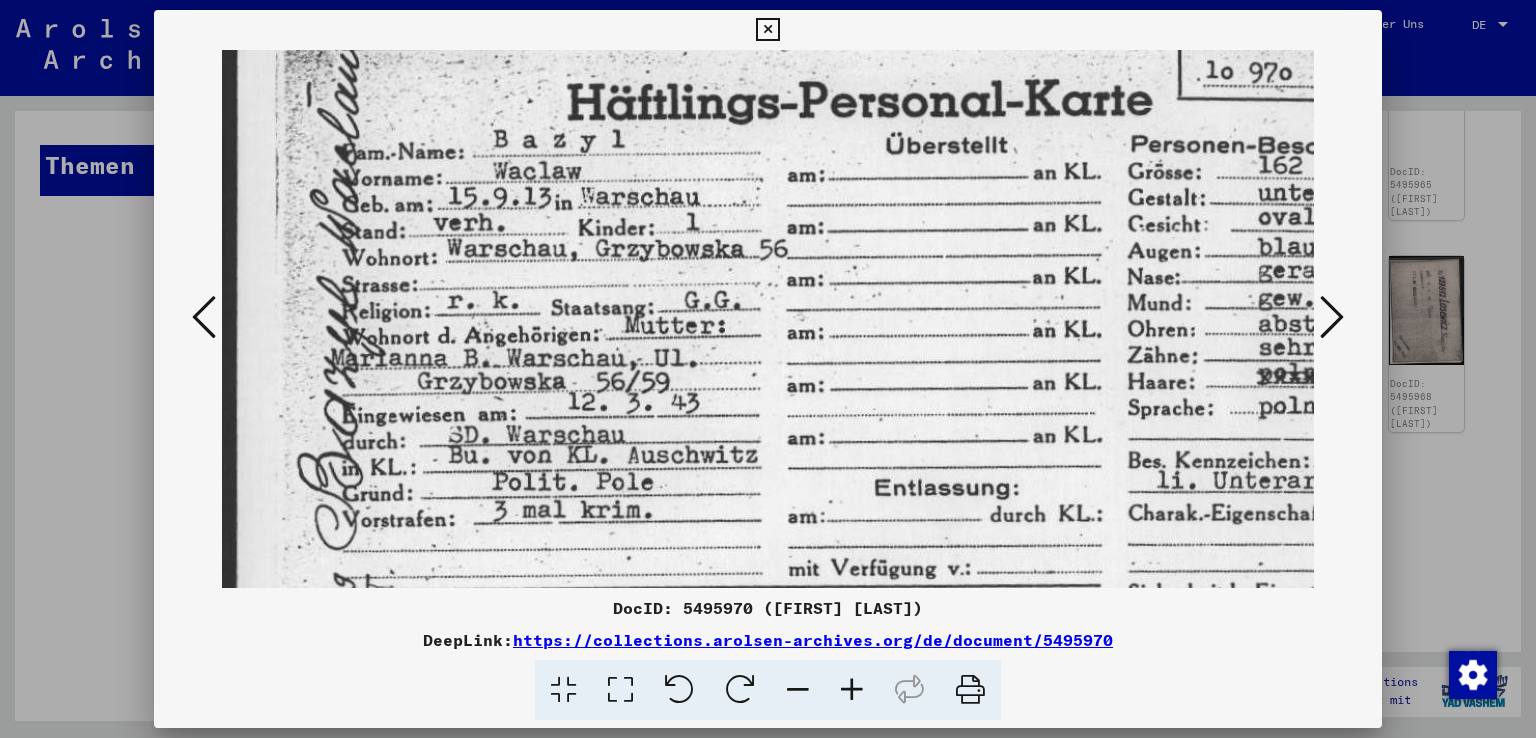 scroll, scrollTop: 221, scrollLeft: 0, axis: vertical 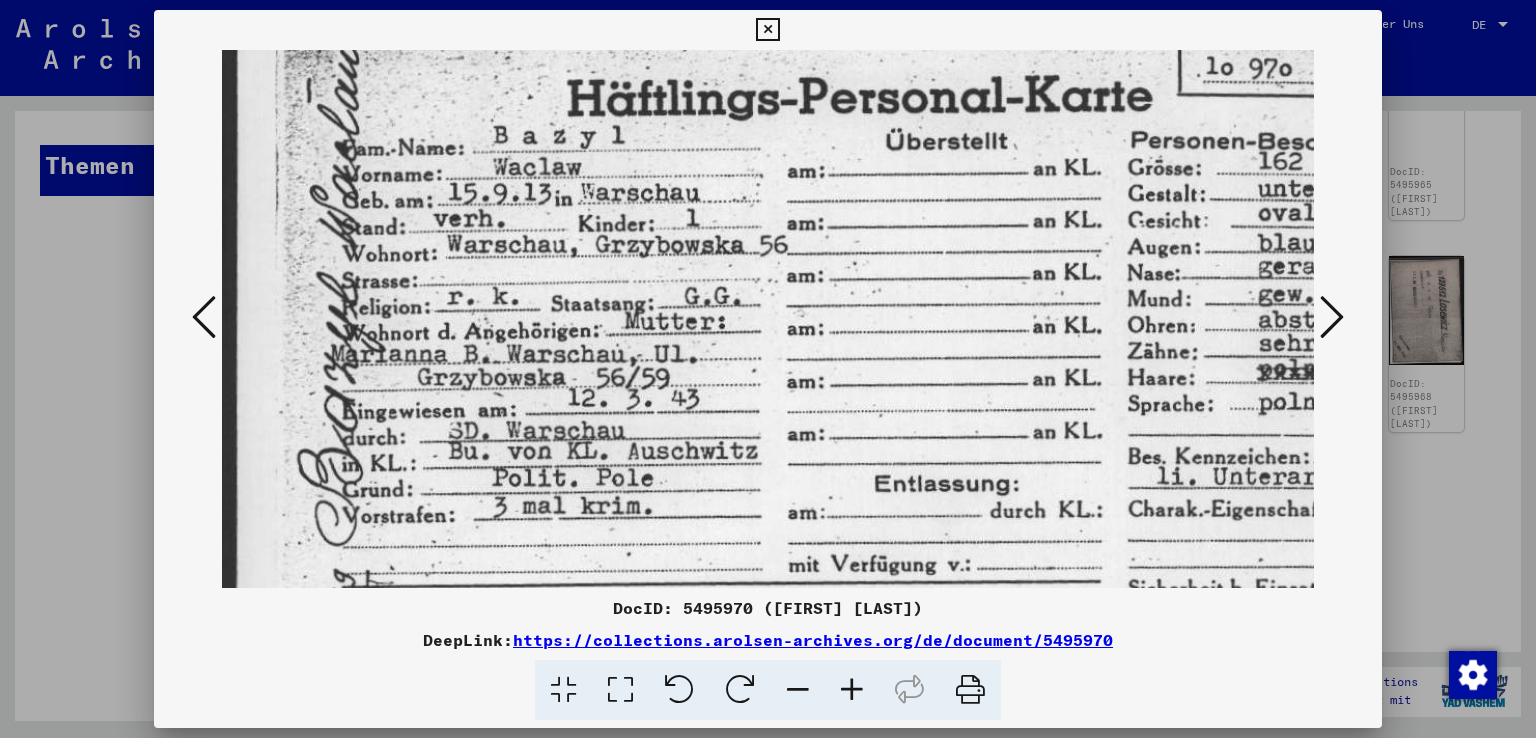 drag, startPoint x: 725, startPoint y: 346, endPoint x: 725, endPoint y: 125, distance: 221 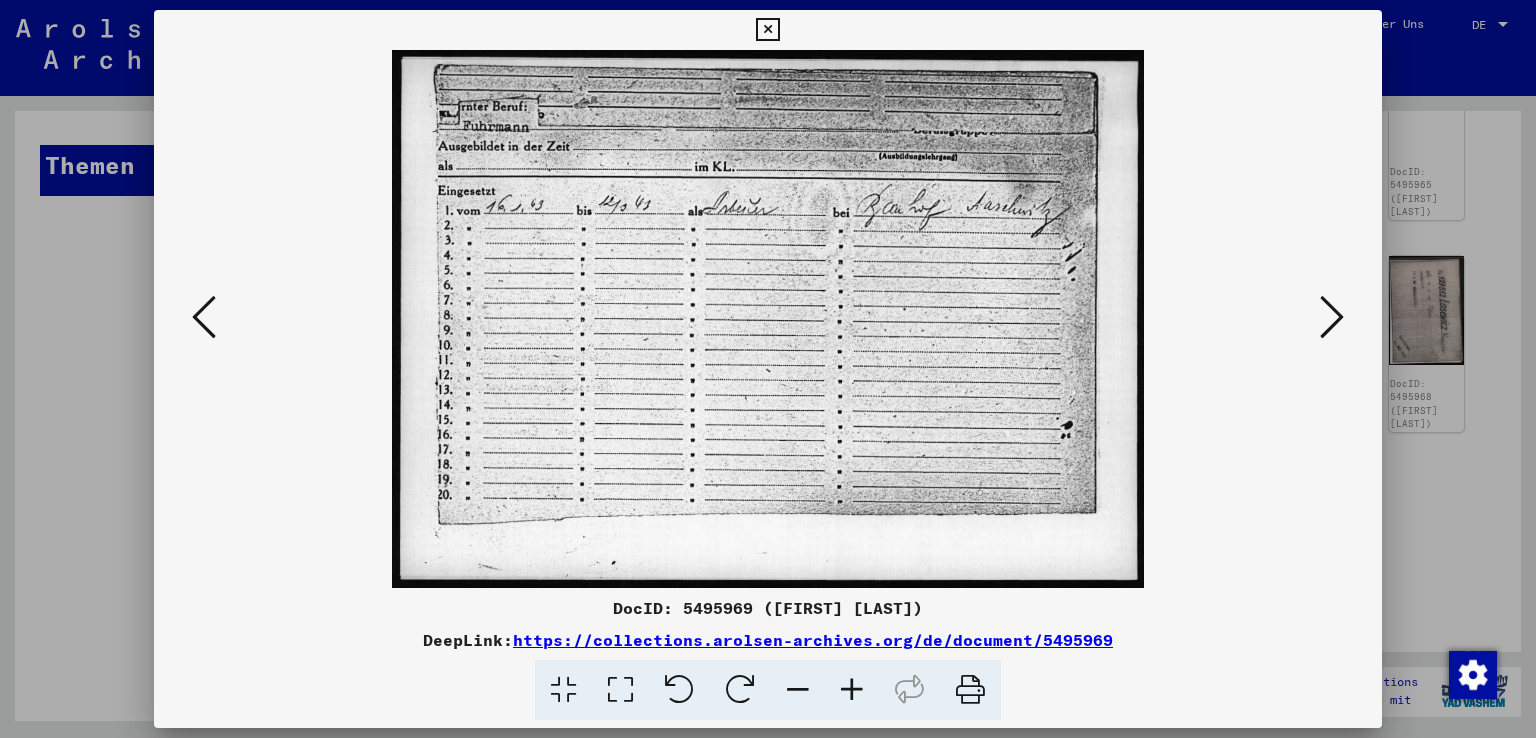 click at bounding box center [204, 317] 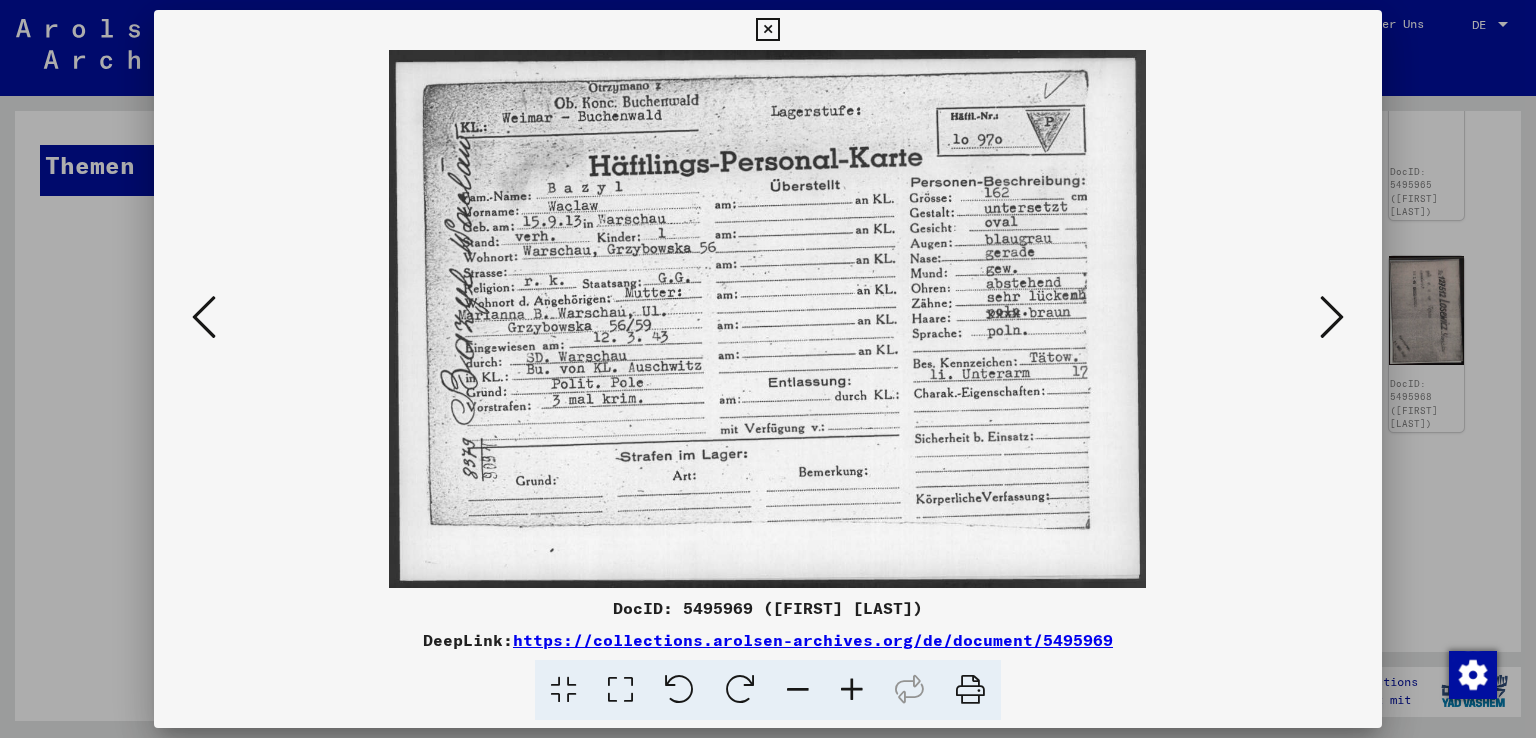 click at bounding box center (204, 317) 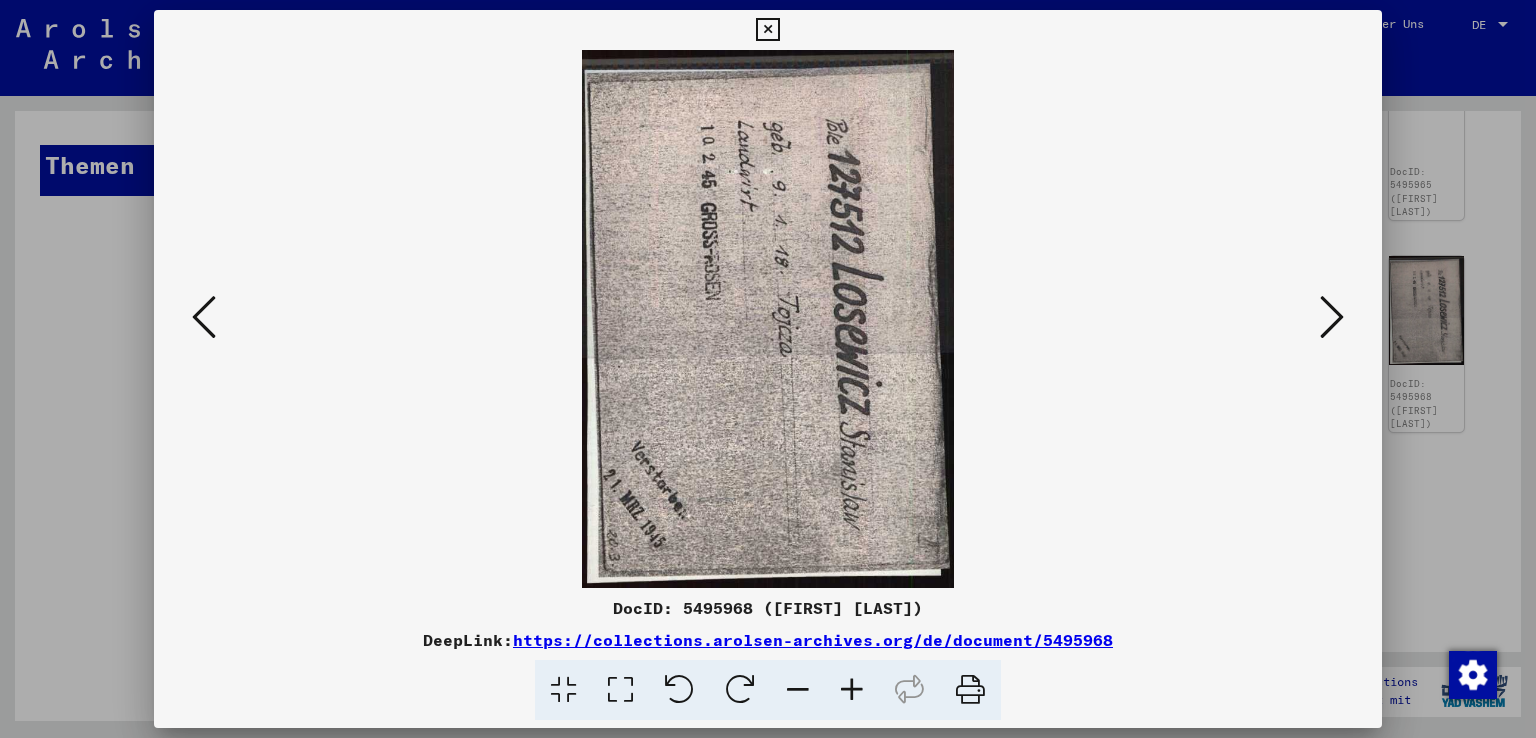 click at bounding box center (204, 317) 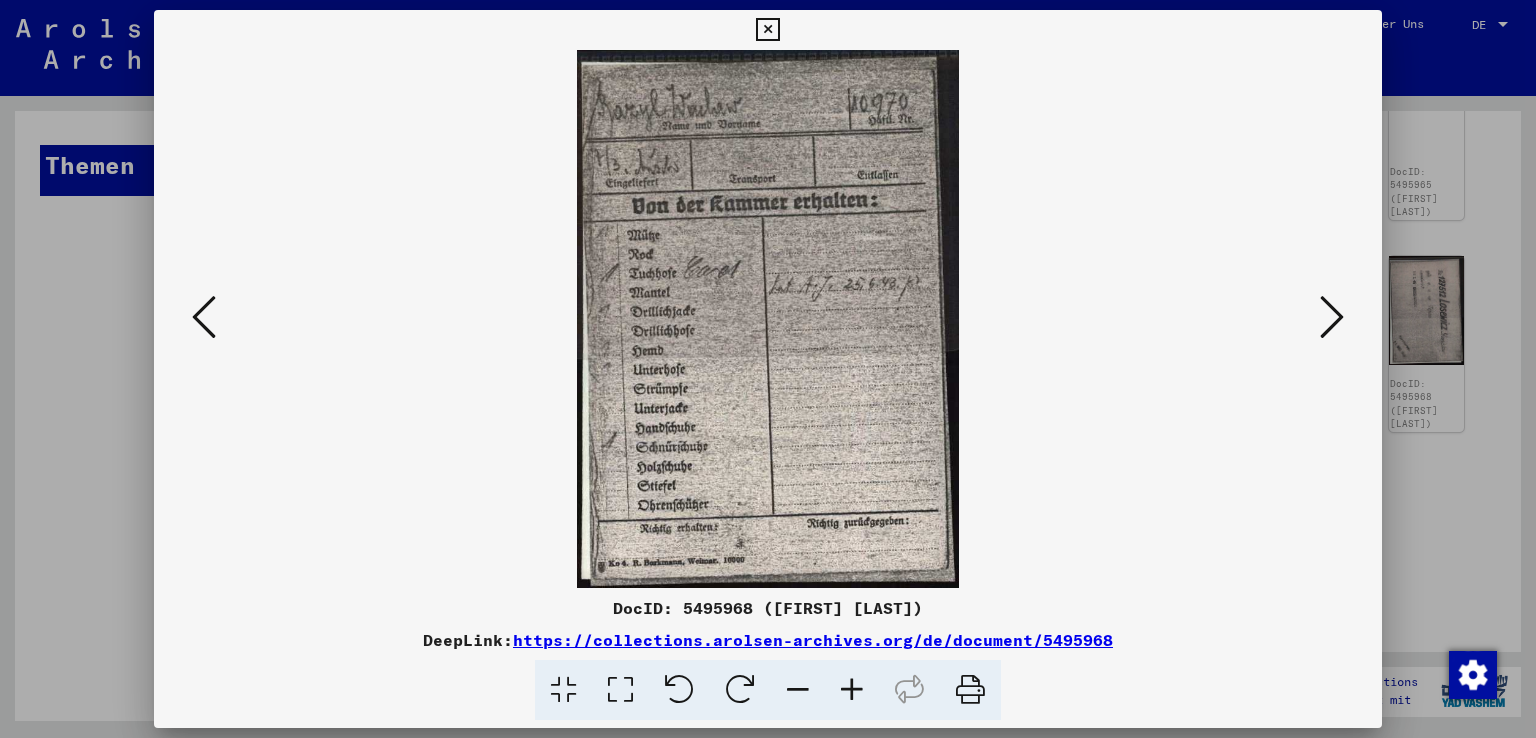 click at bounding box center [204, 317] 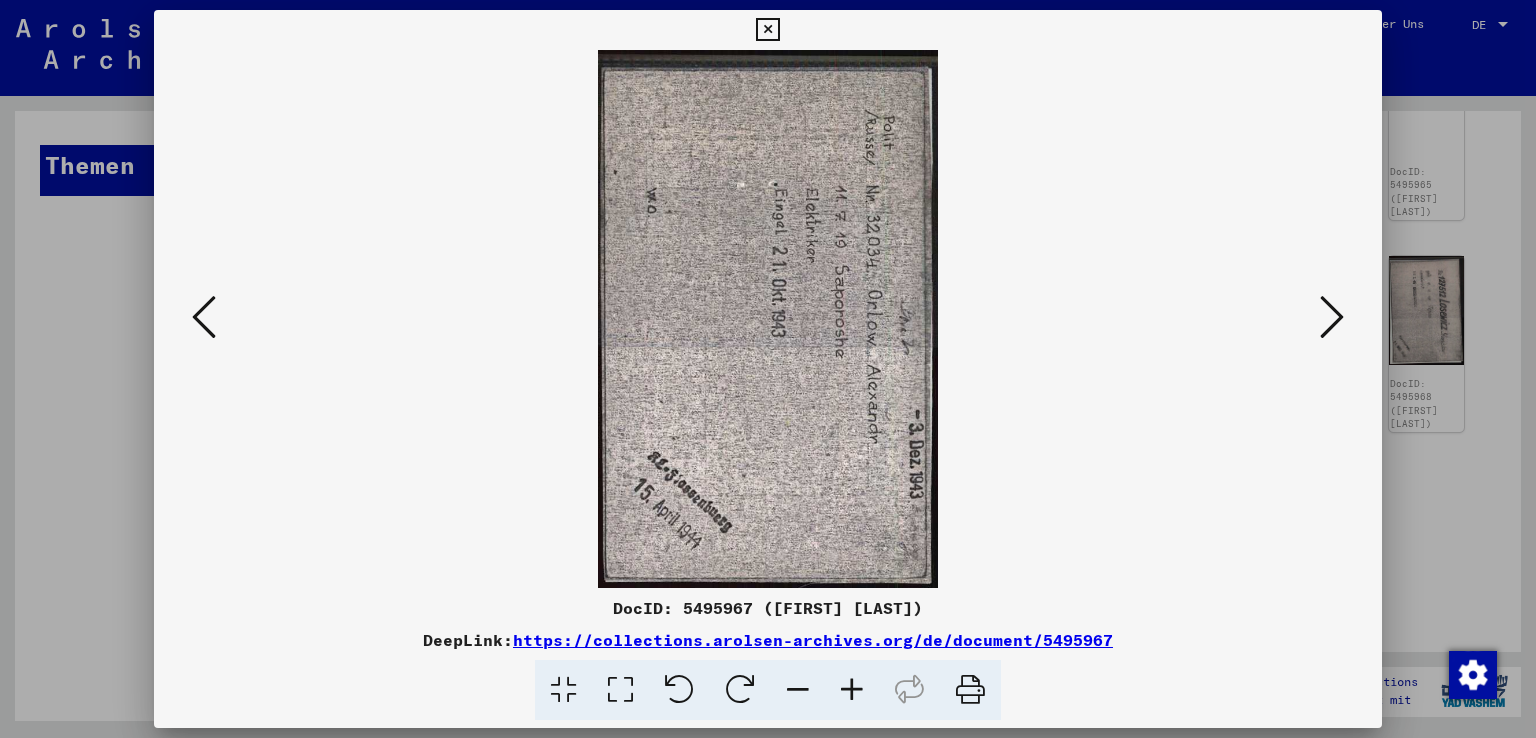 click at bounding box center (204, 317) 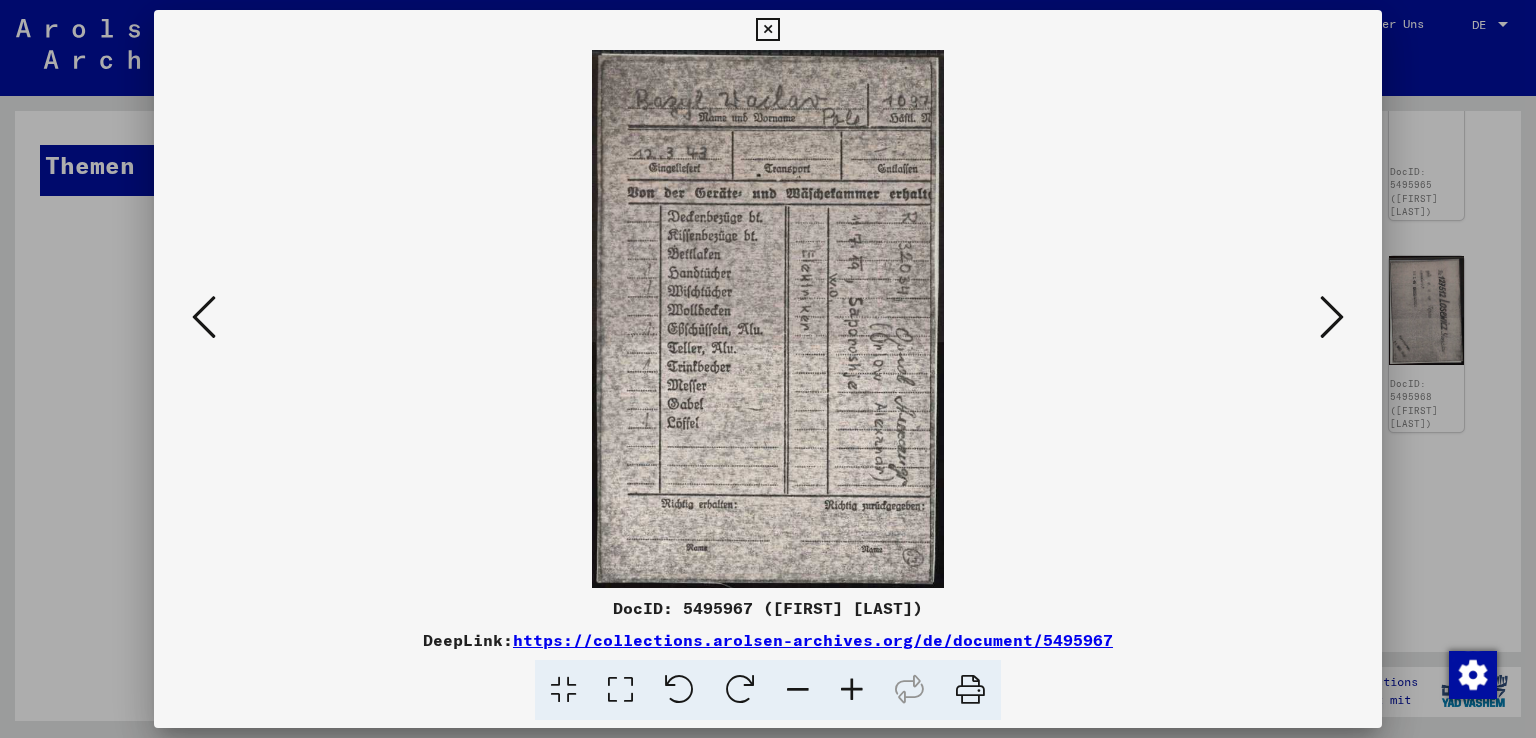 click at bounding box center [204, 317] 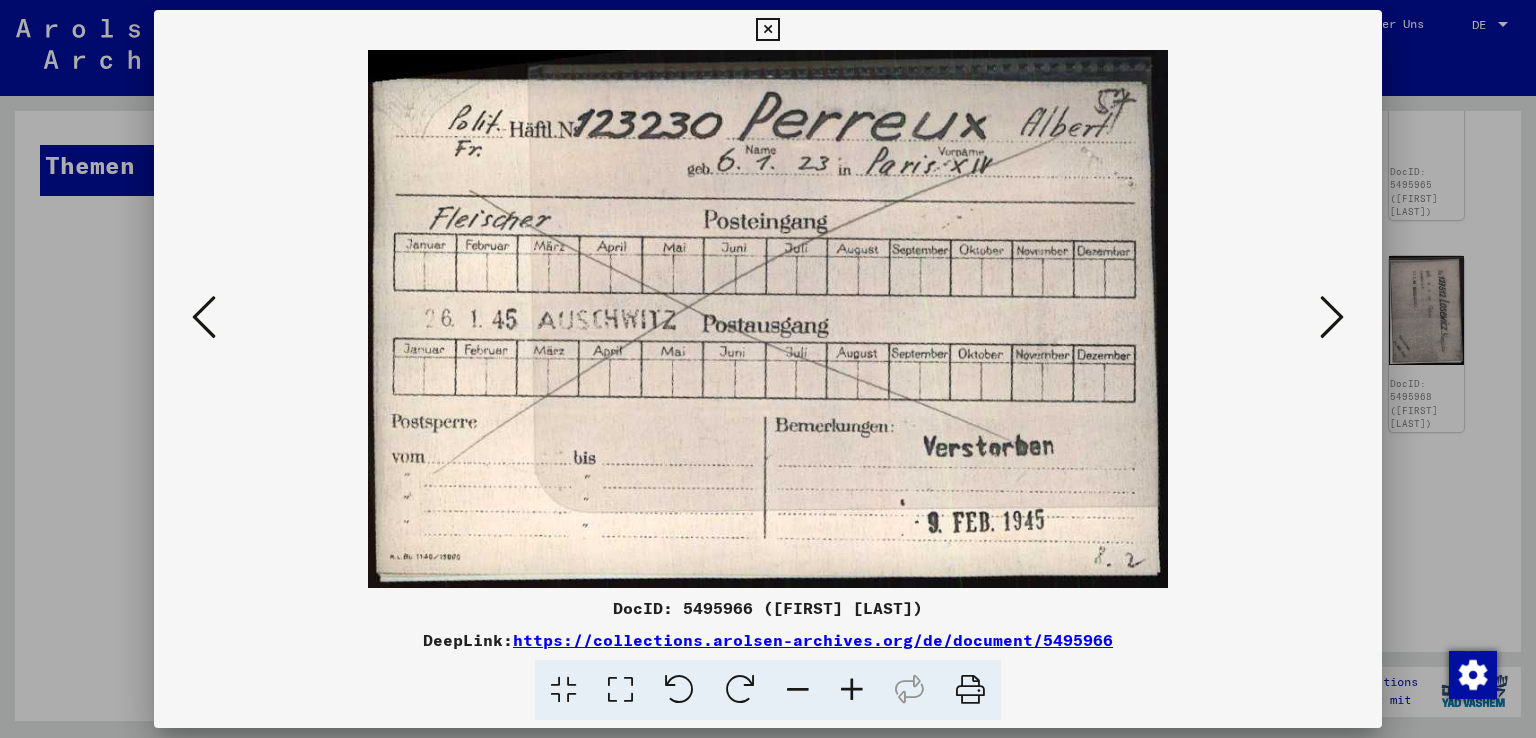 click at bounding box center (204, 317) 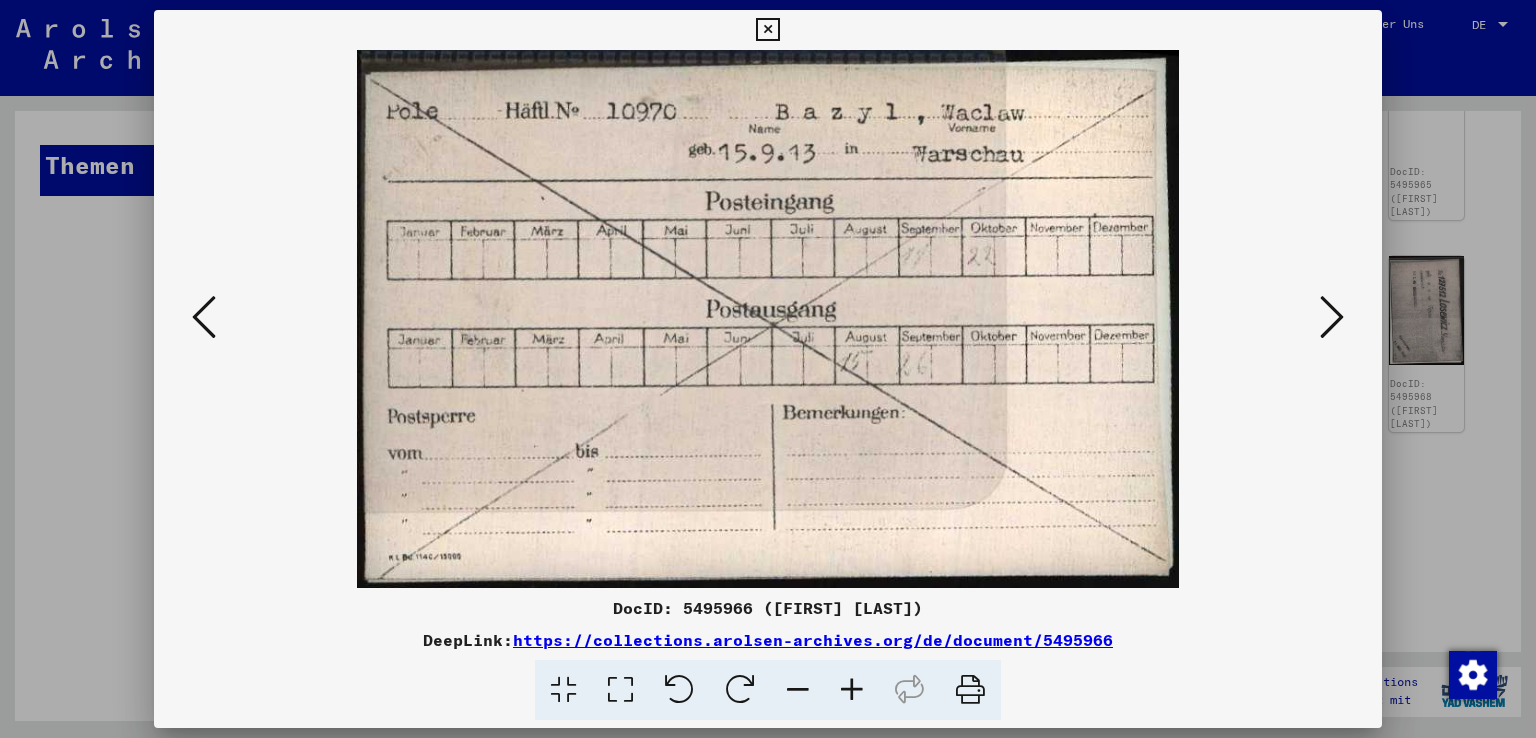 click at bounding box center [204, 317] 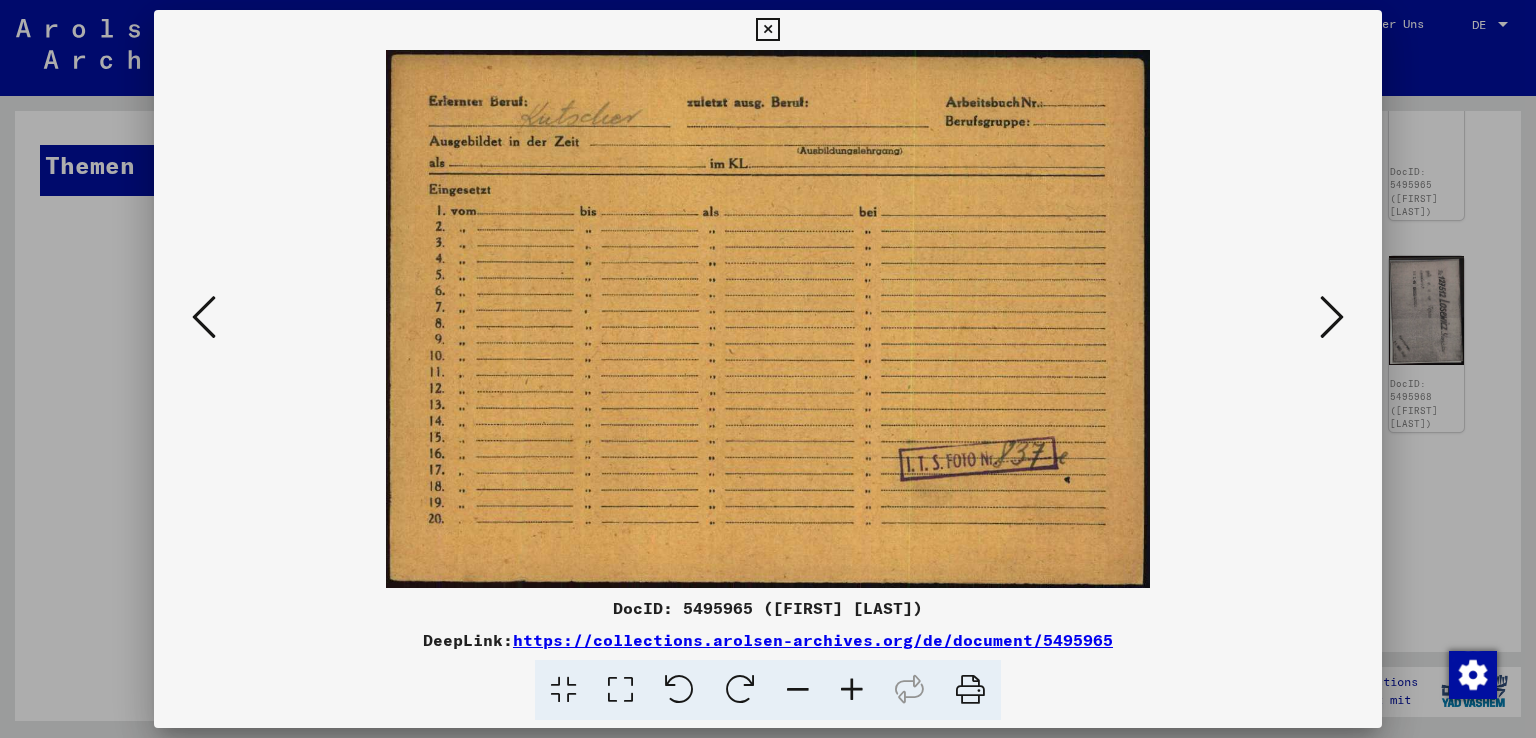 click at bounding box center (204, 317) 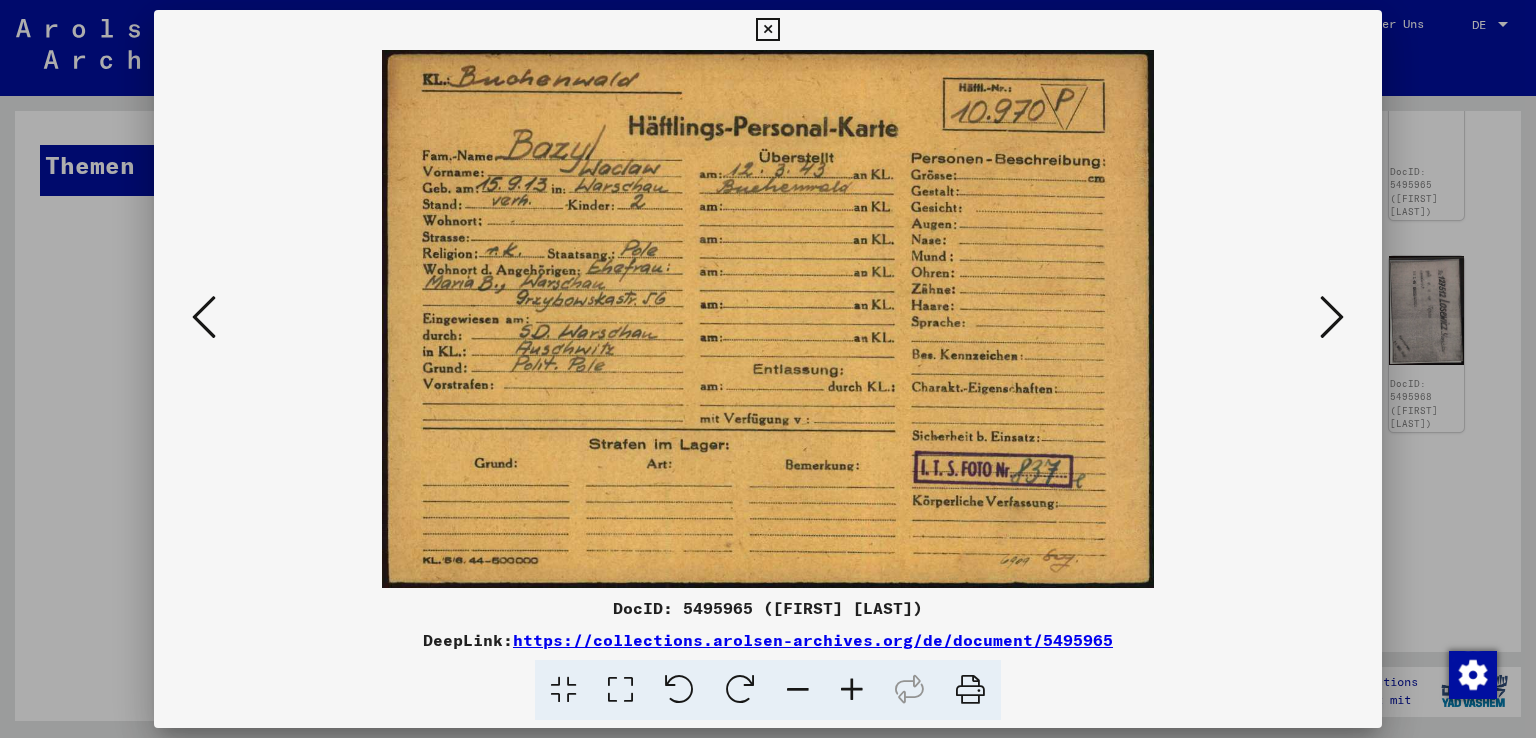 click at bounding box center (204, 317) 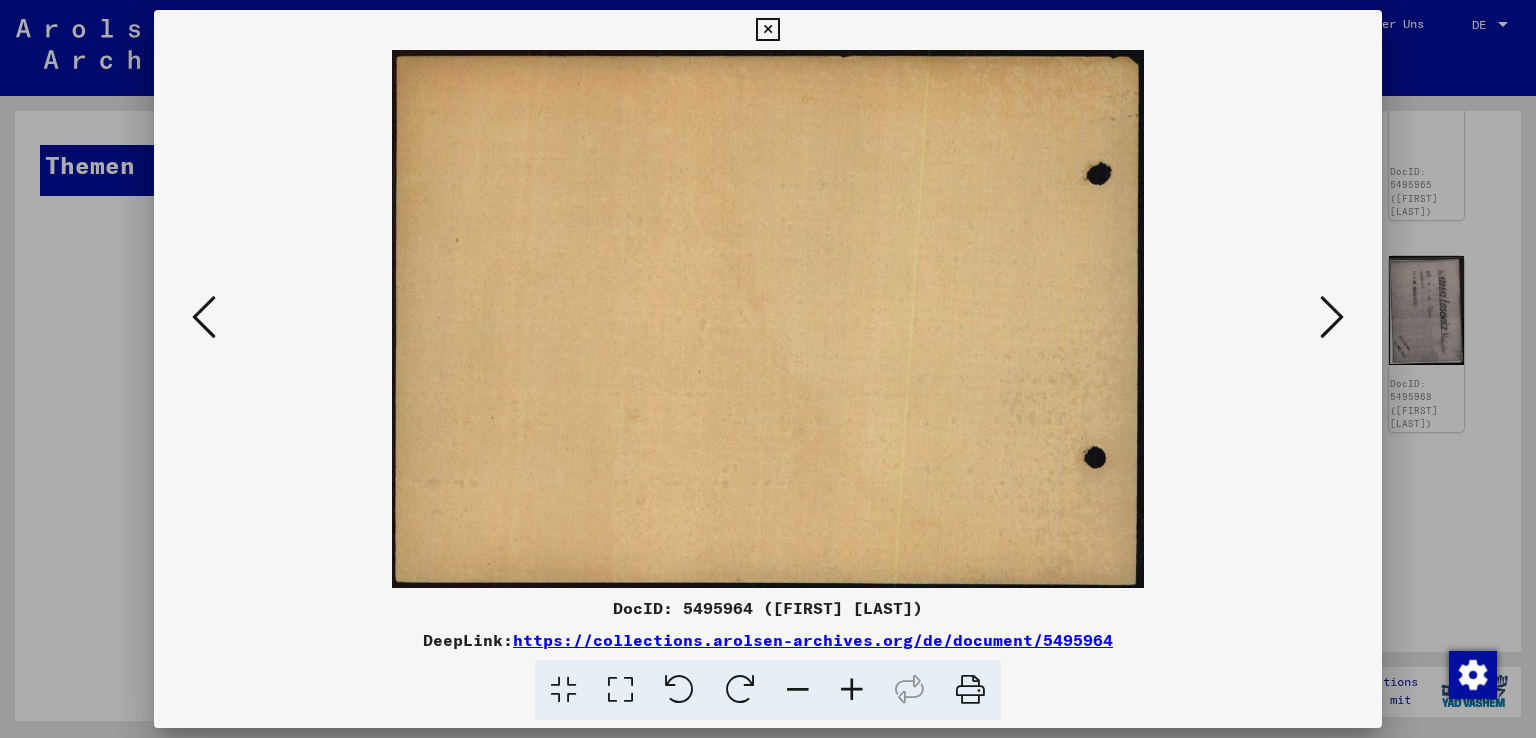 click at bounding box center [204, 317] 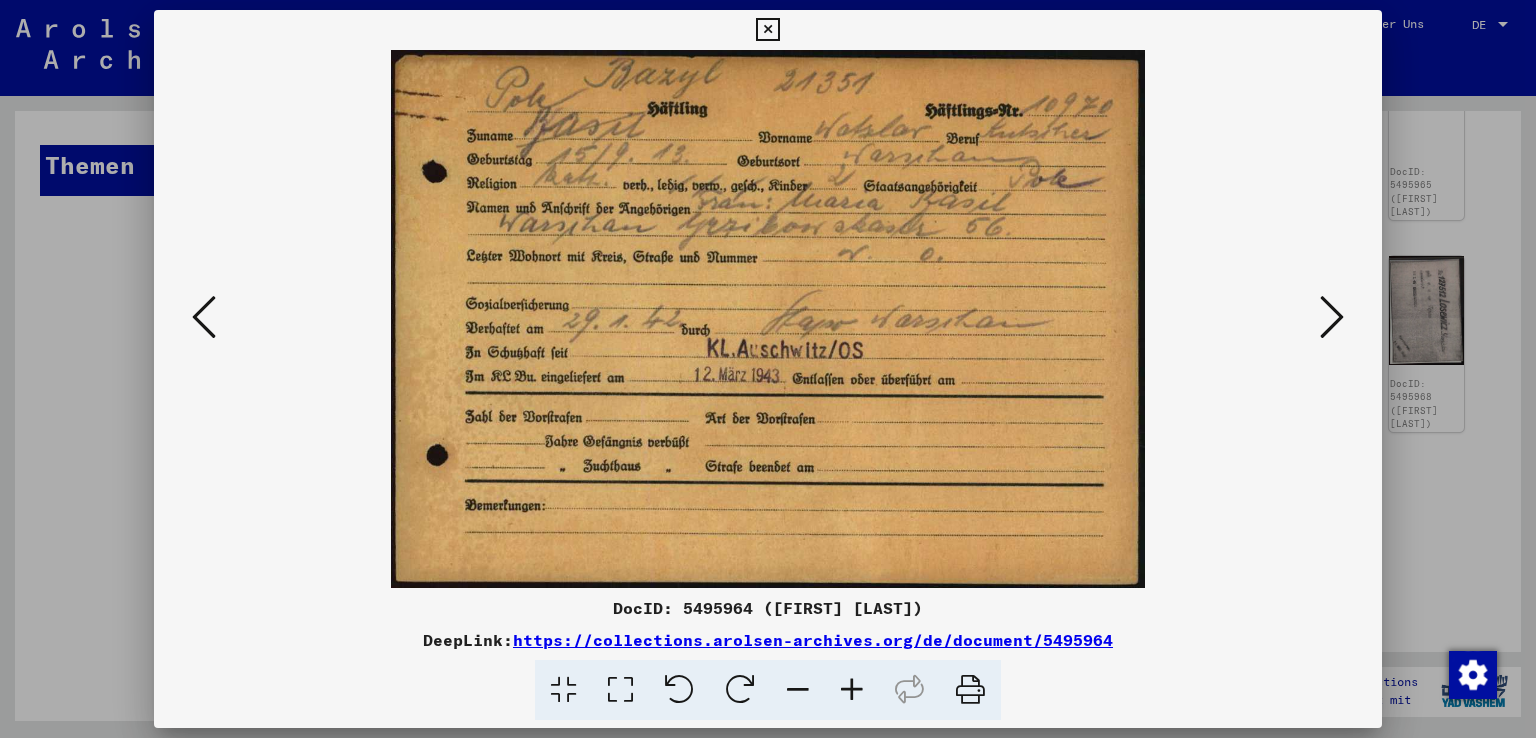 click at bounding box center (204, 317) 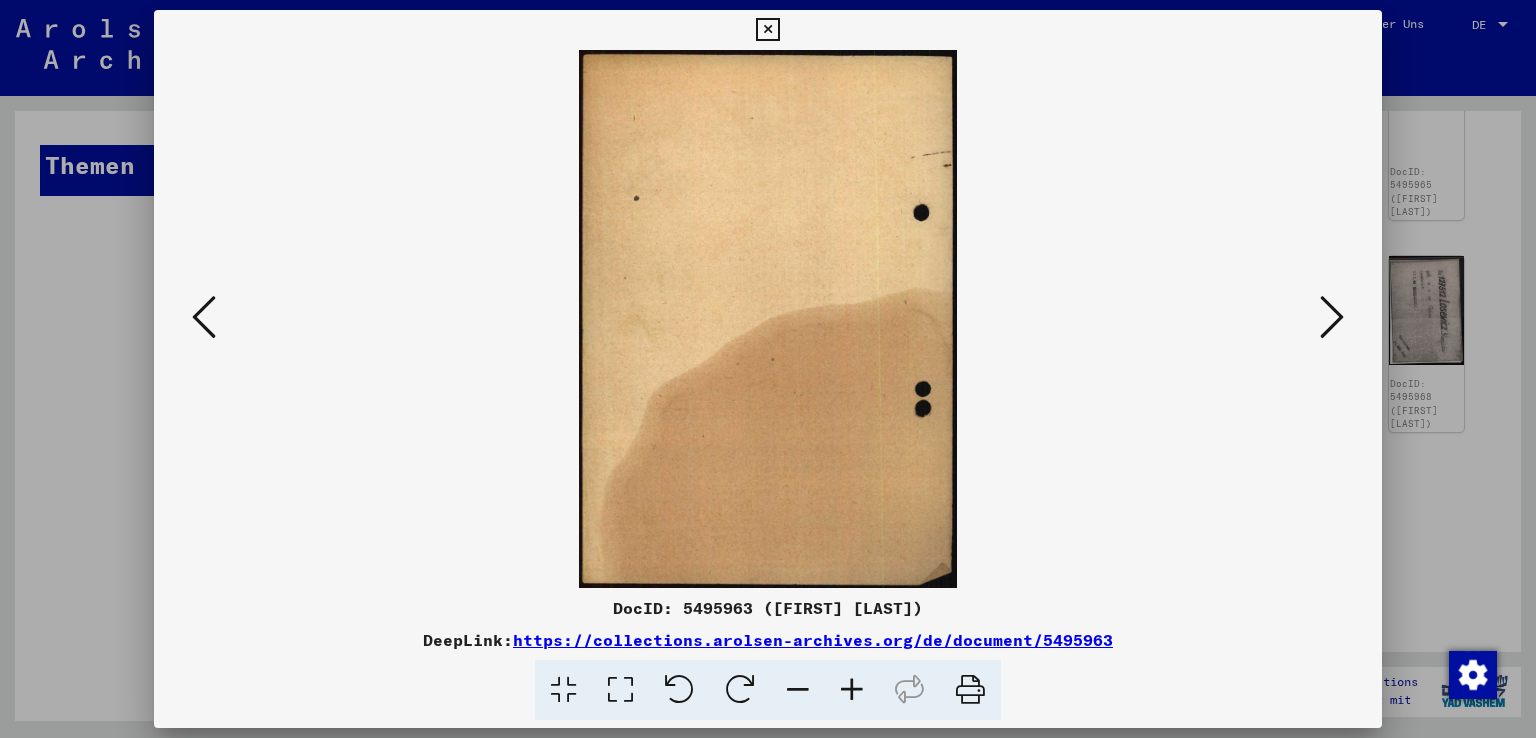 click at bounding box center (204, 317) 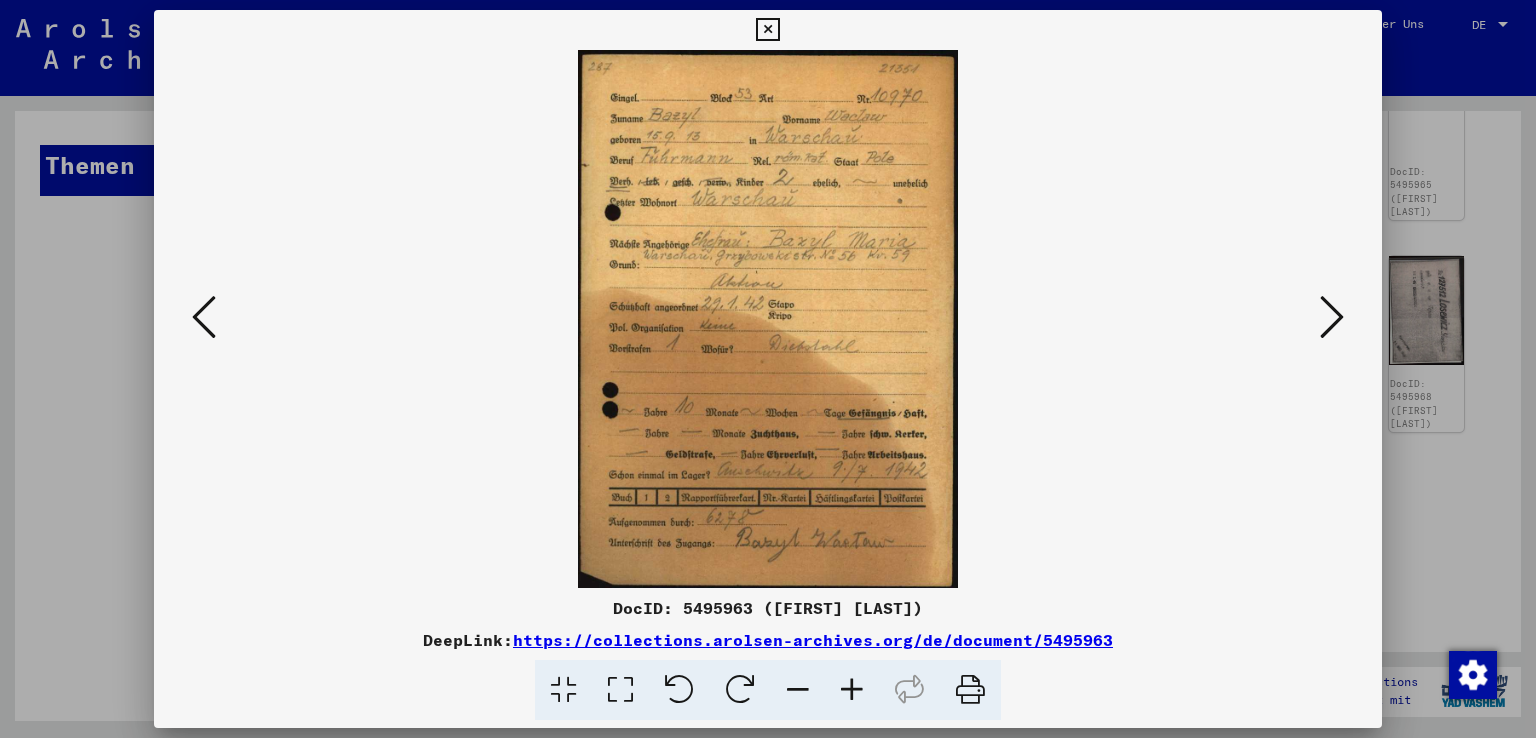 click at bounding box center [852, 690] 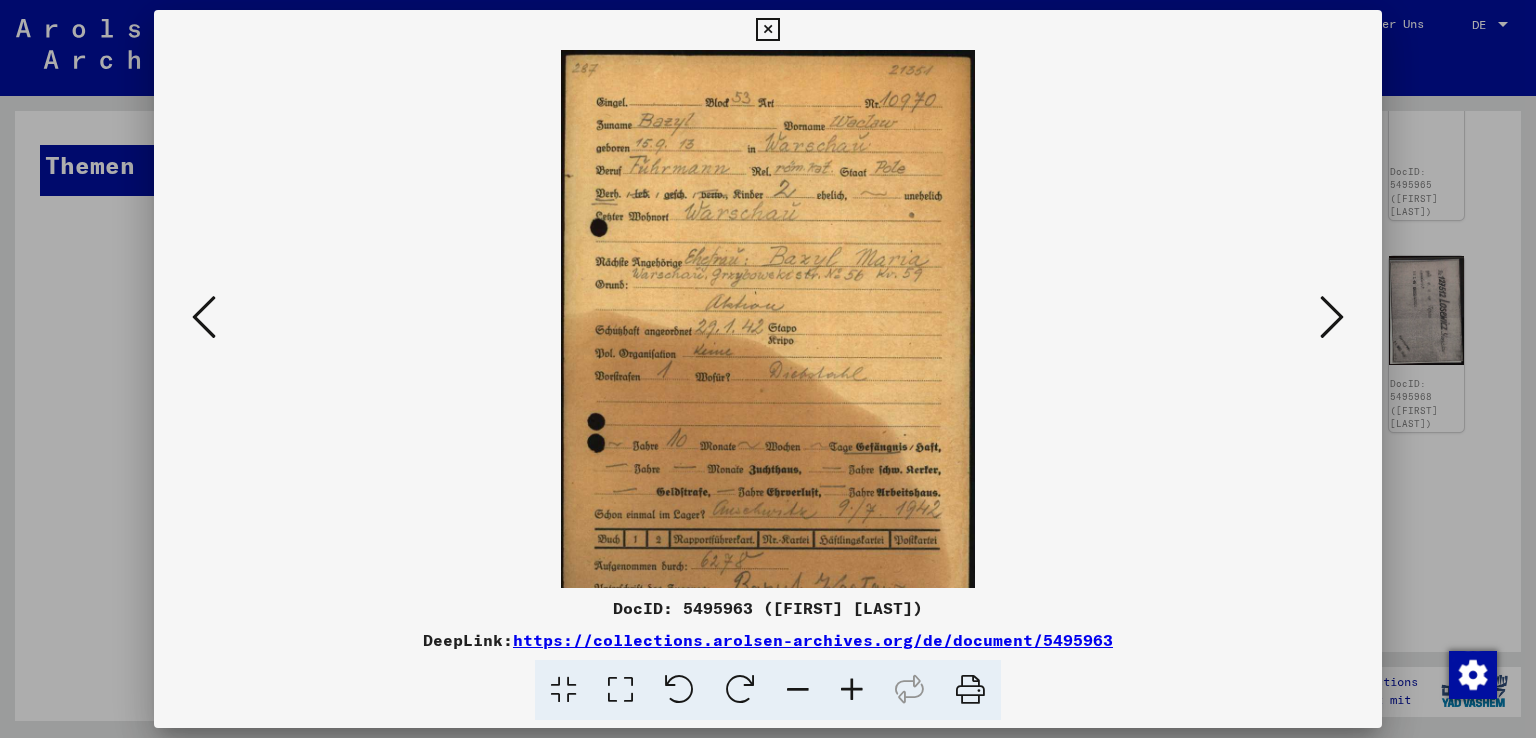 click at bounding box center (852, 690) 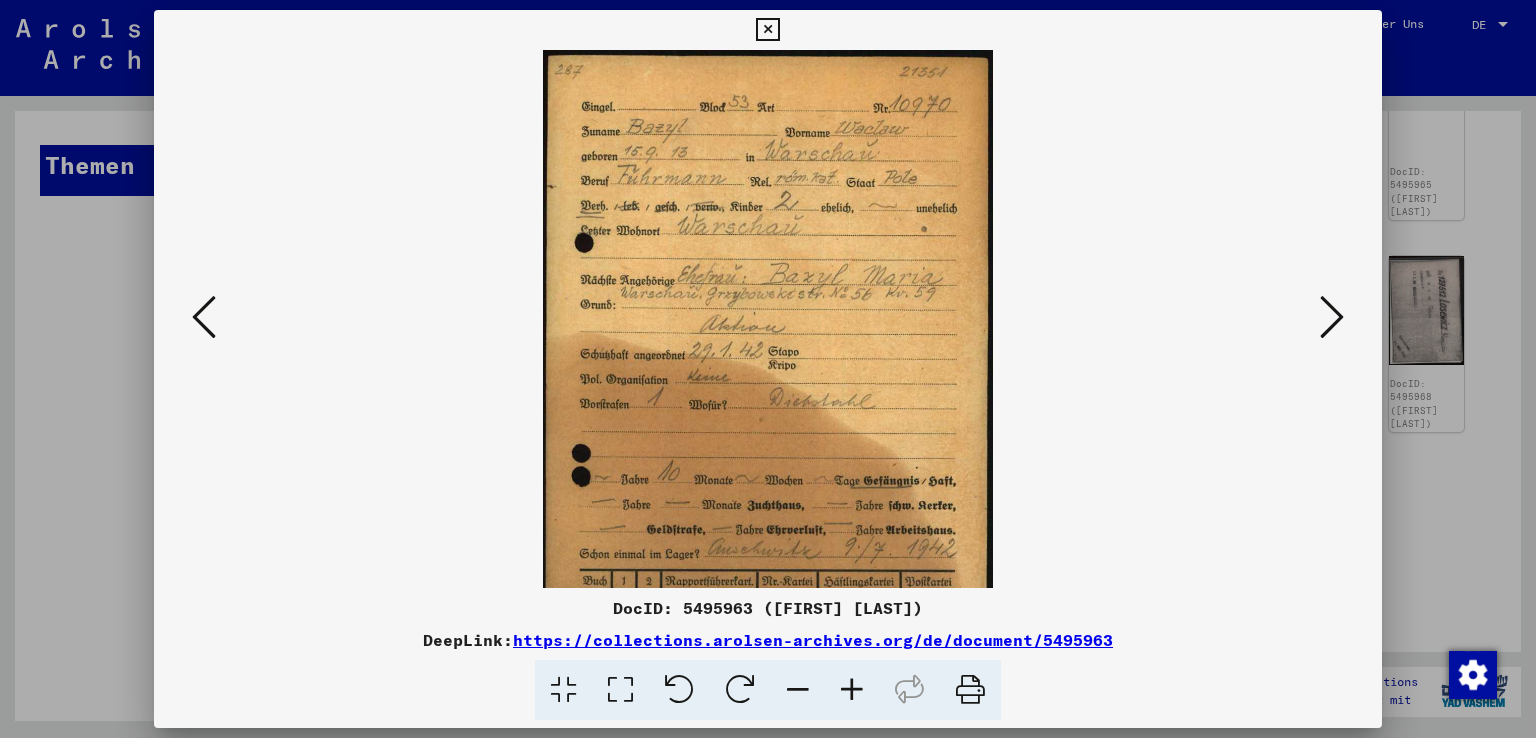 click at bounding box center (852, 690) 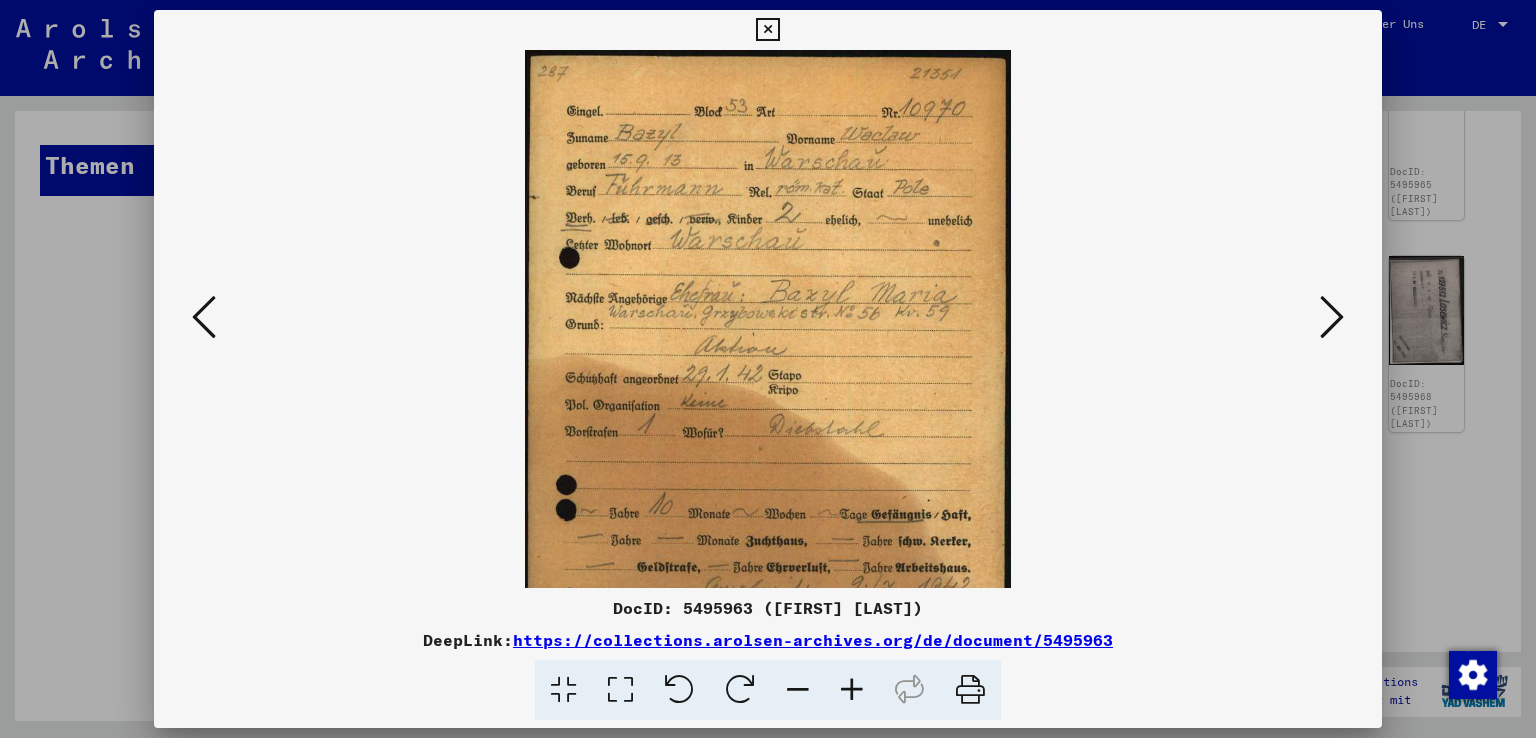click at bounding box center [852, 690] 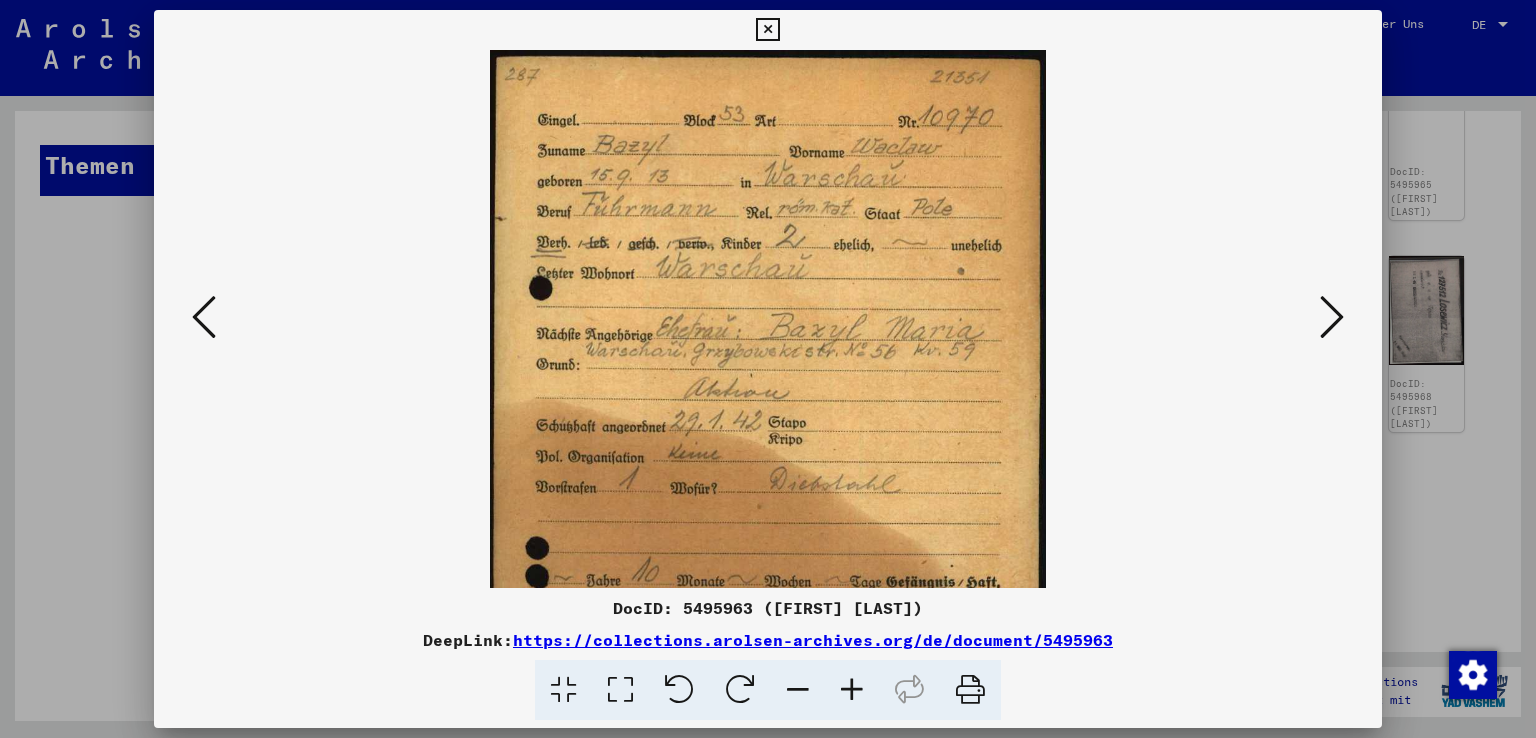 click at bounding box center (852, 690) 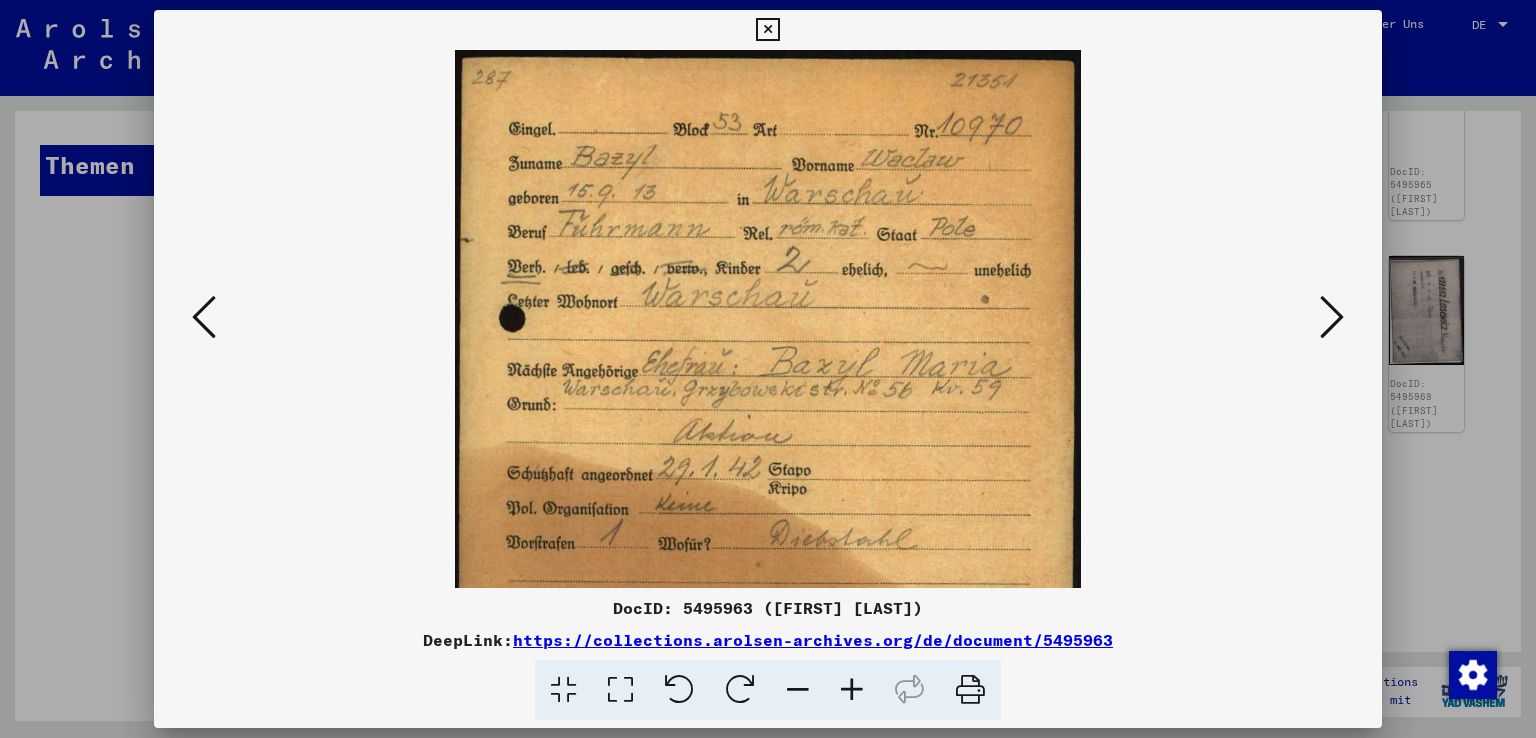 click at bounding box center (852, 690) 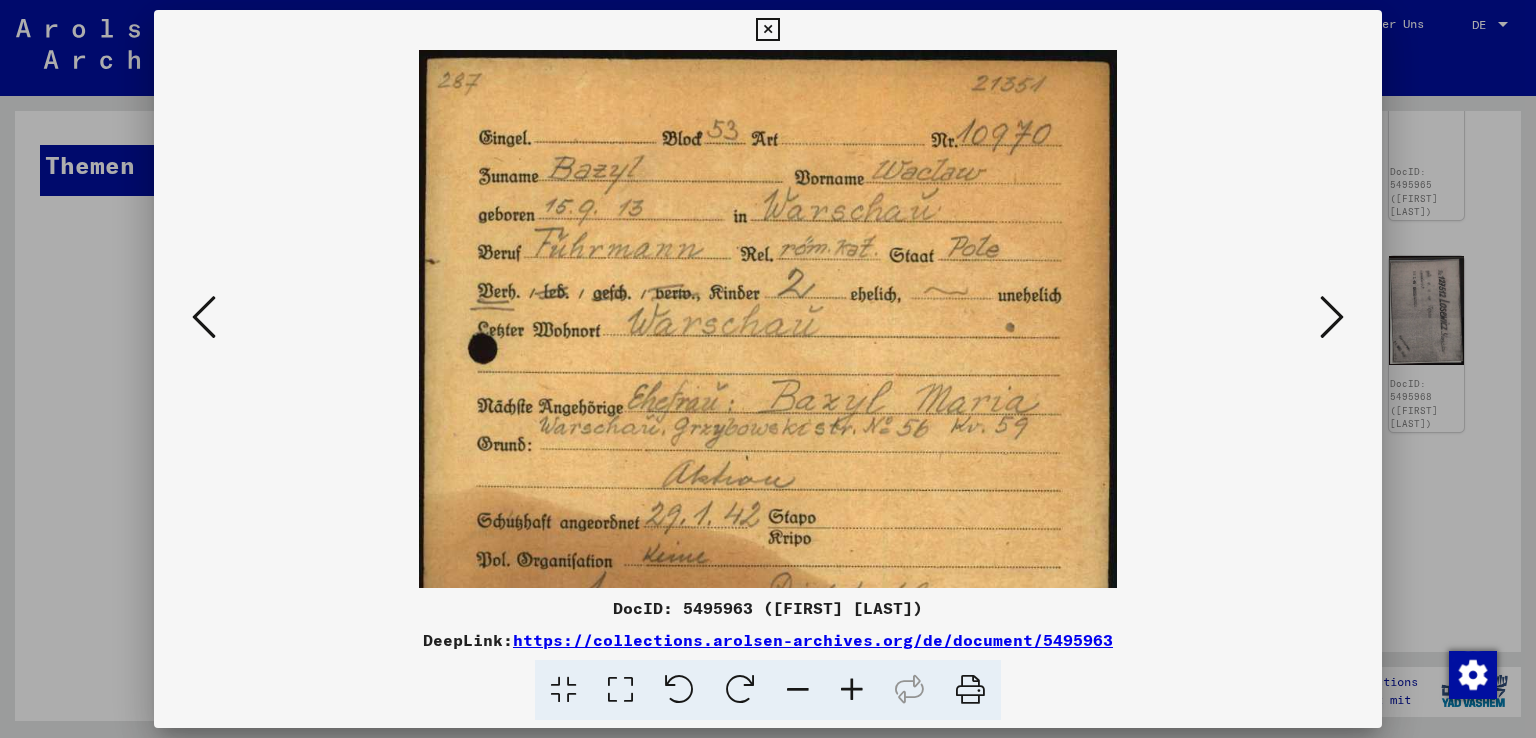 click at bounding box center (852, 690) 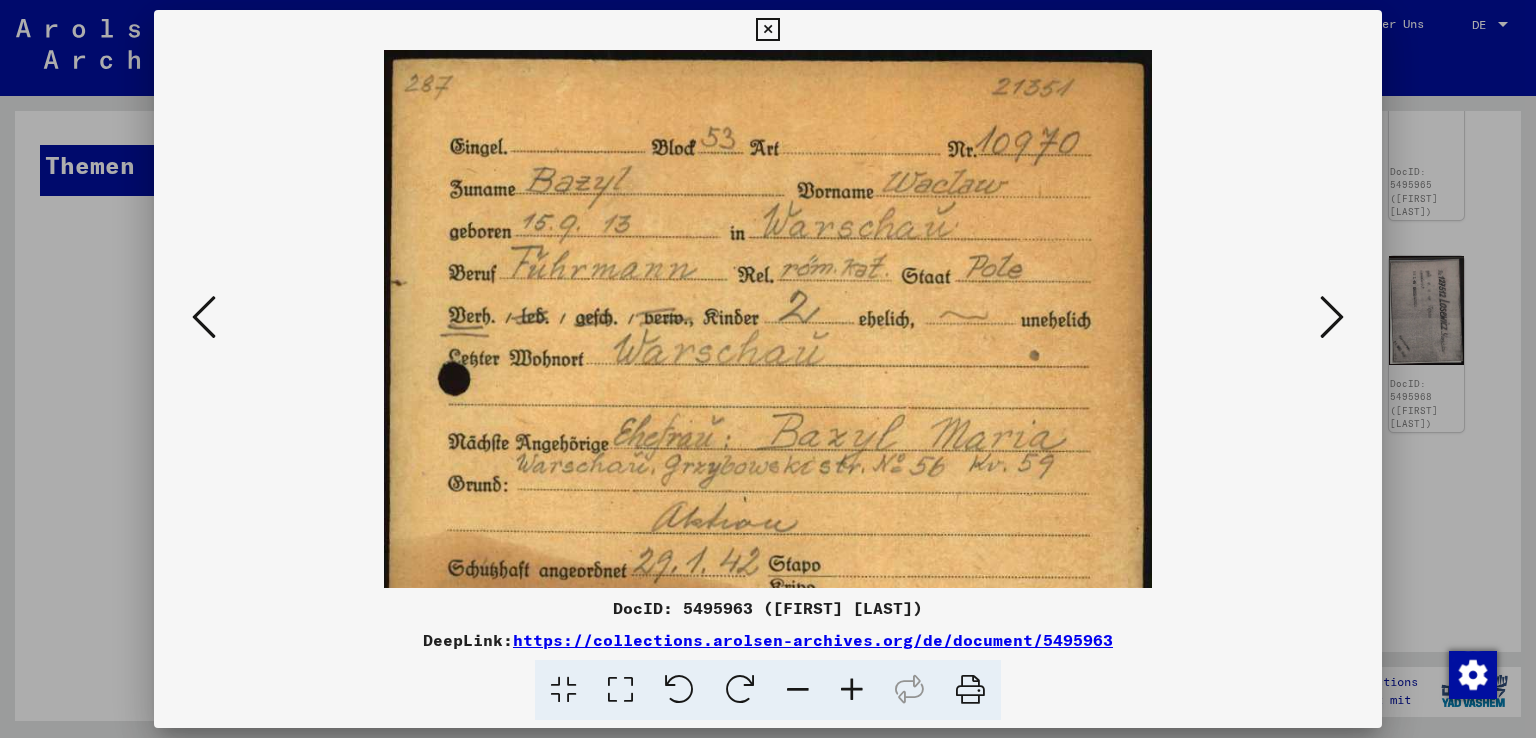 click at bounding box center (852, 690) 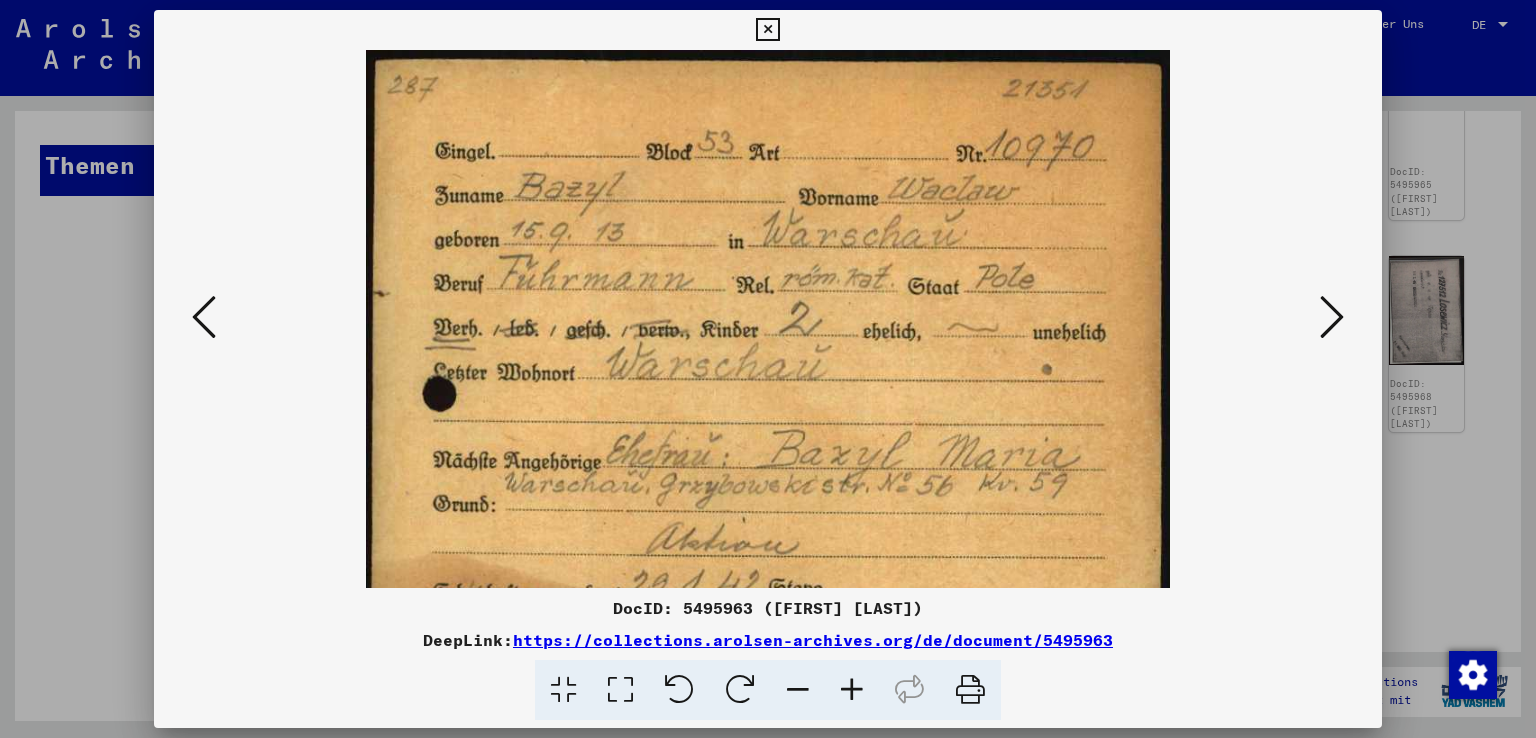 click at bounding box center (852, 690) 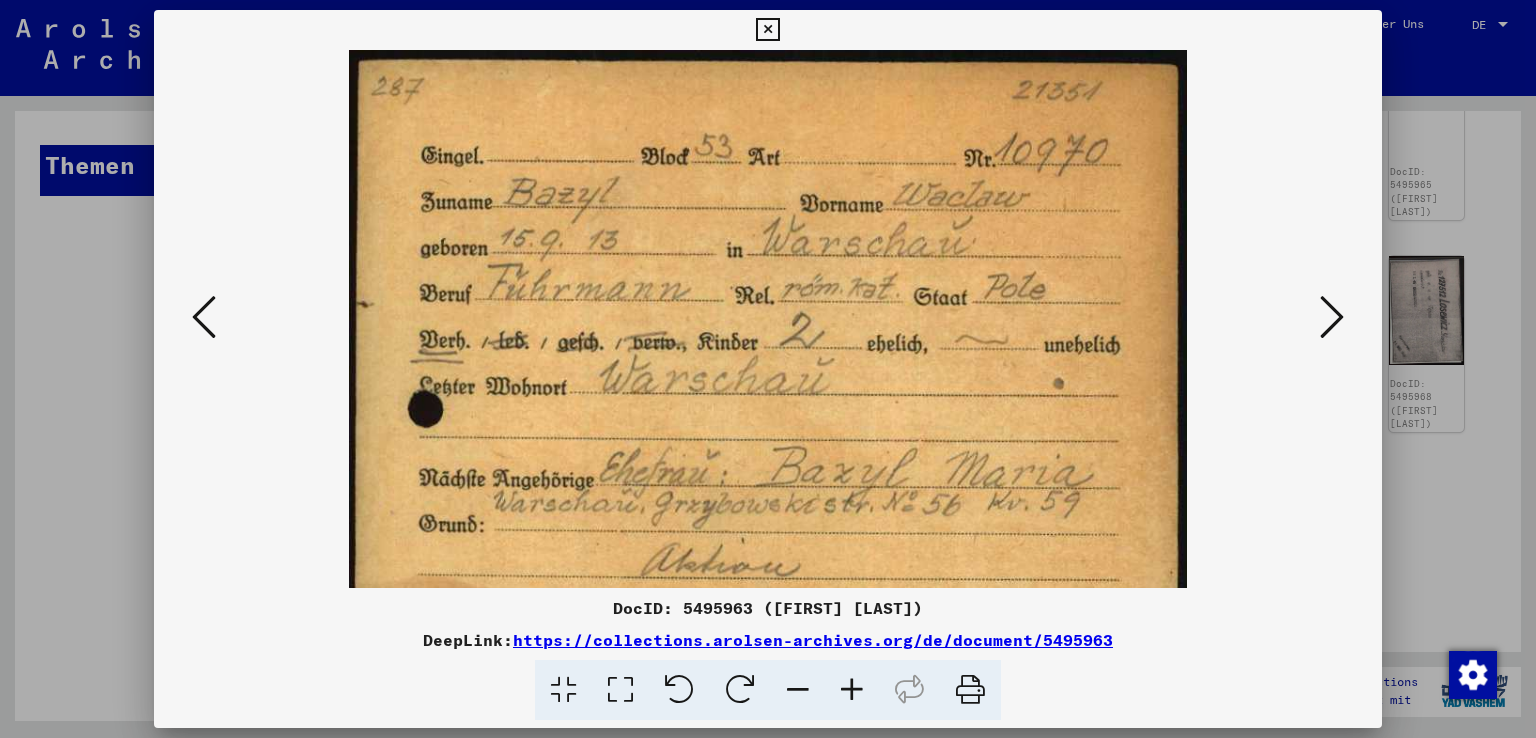 click at bounding box center (852, 690) 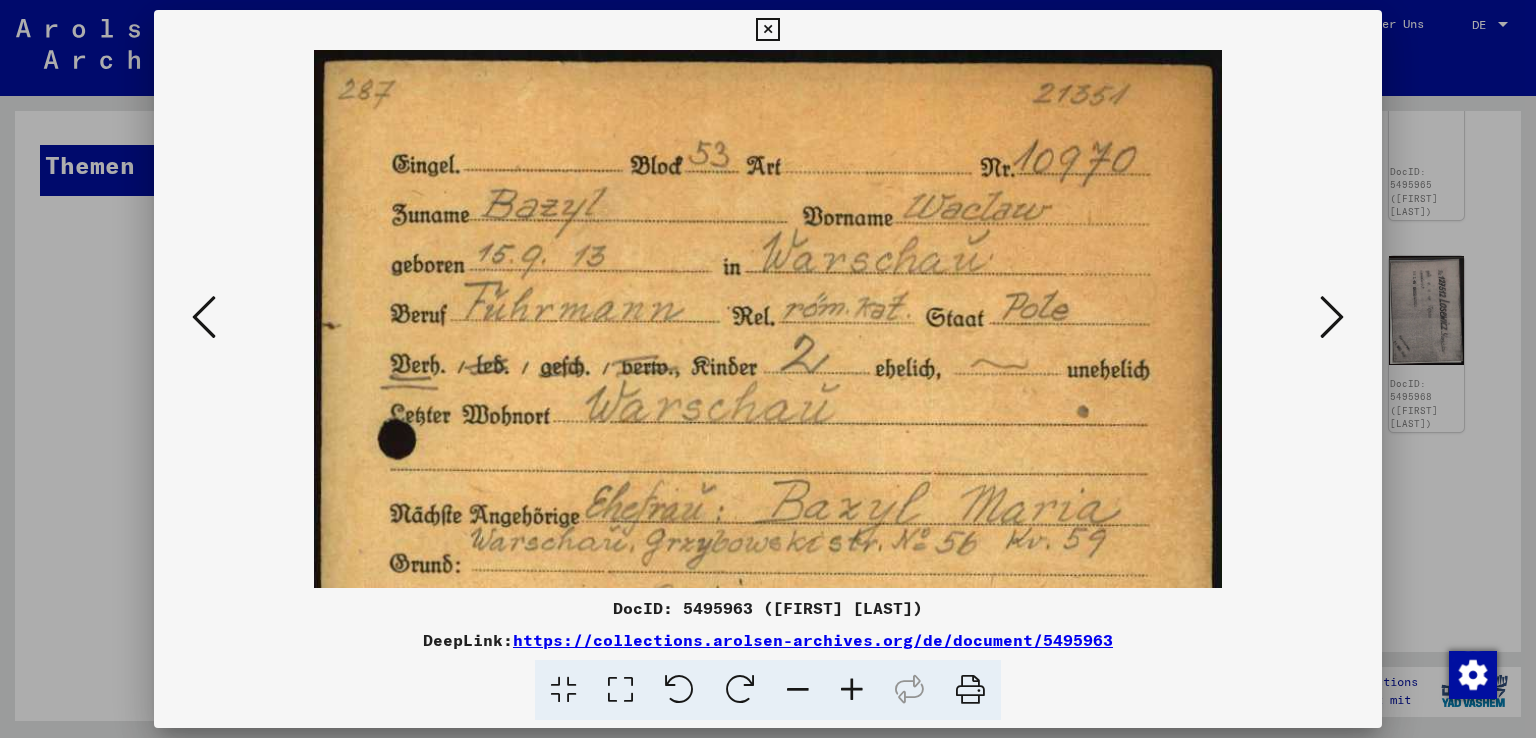 click at bounding box center (852, 690) 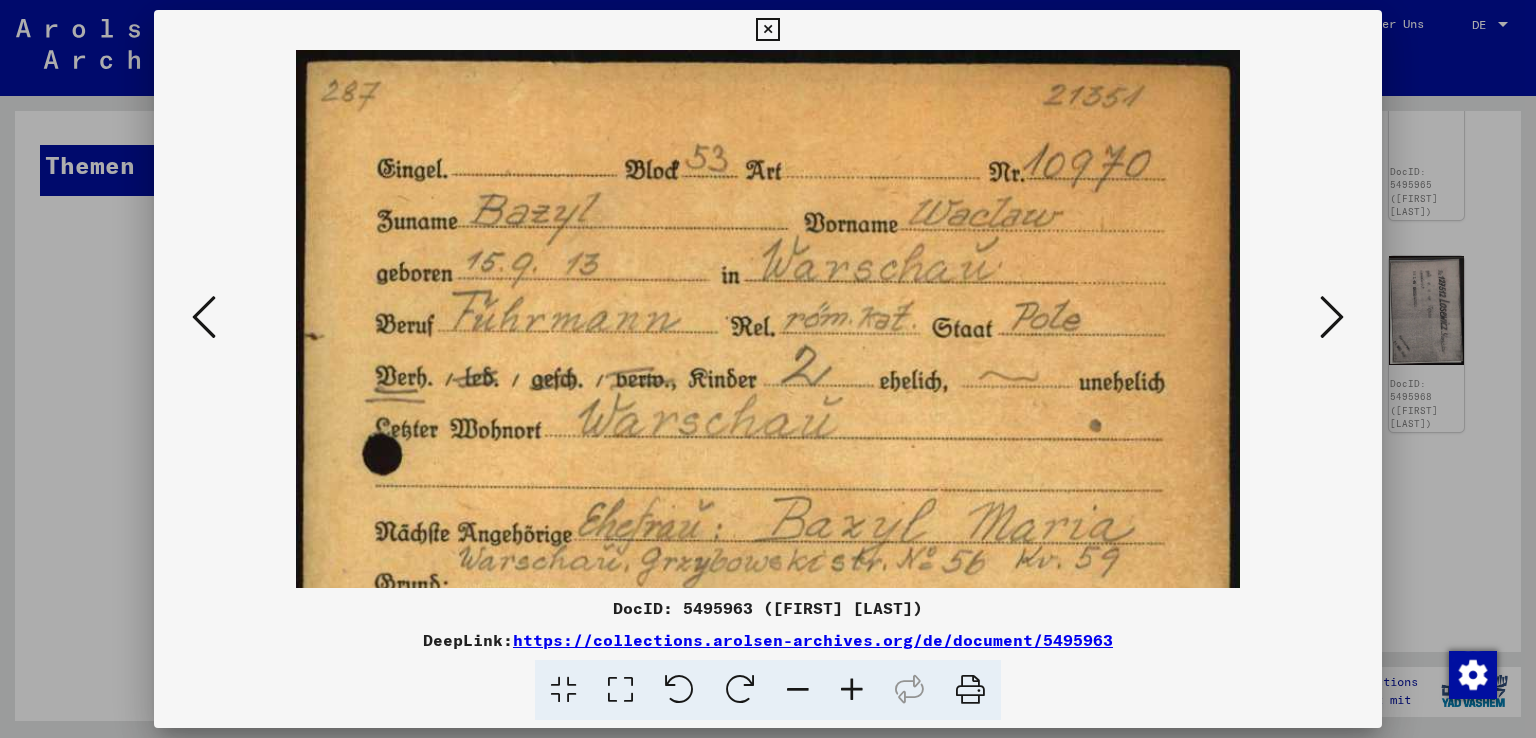 click at bounding box center [852, 690] 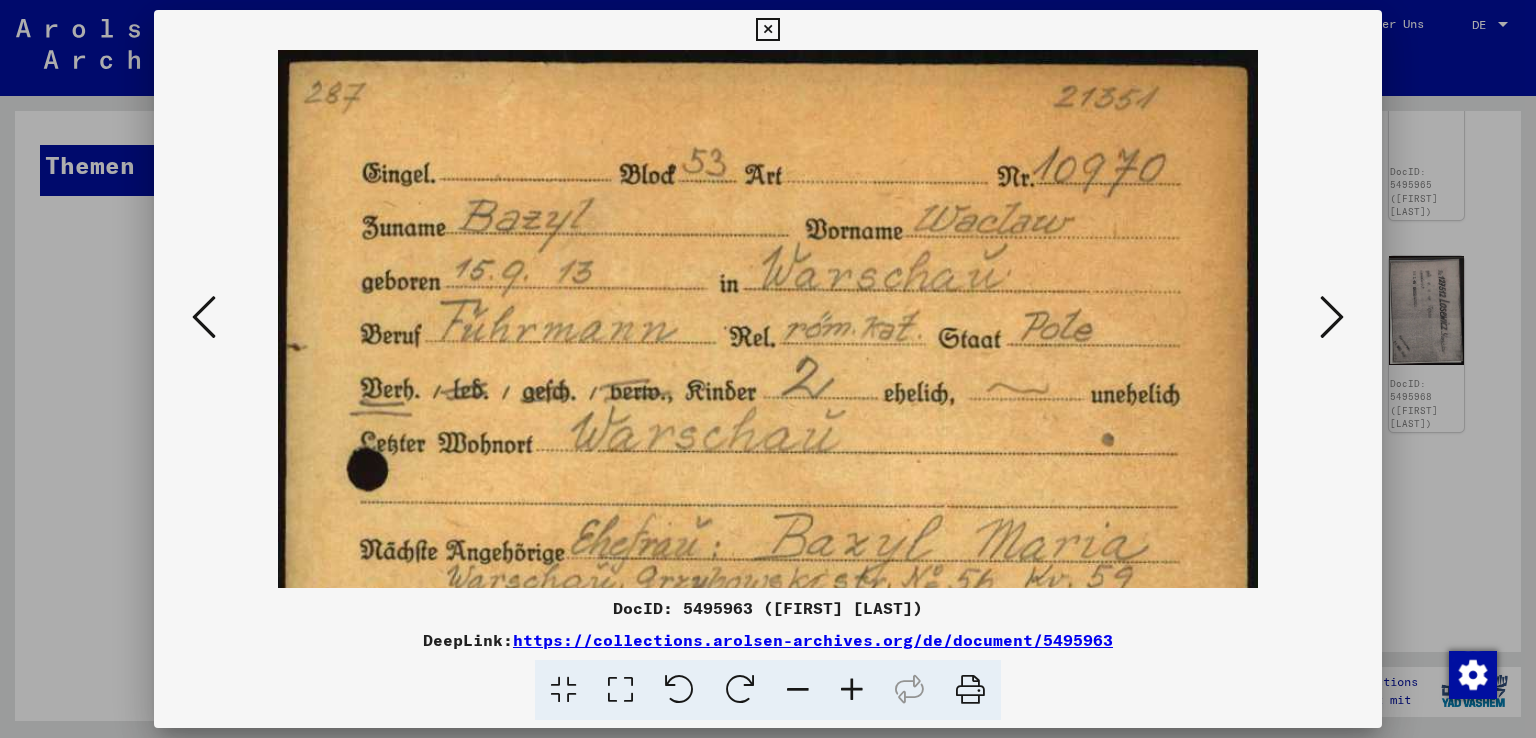click at bounding box center [852, 690] 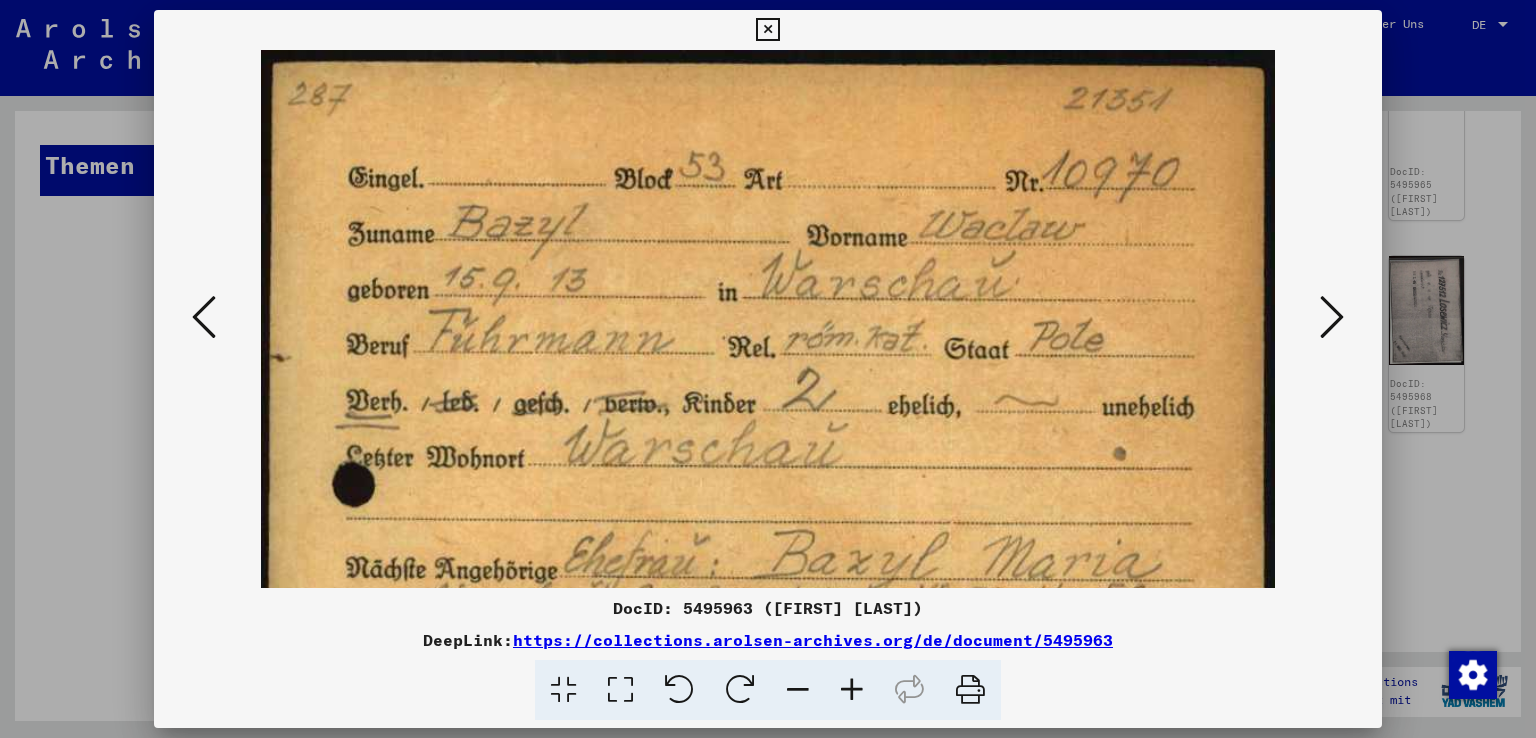 click at bounding box center [852, 690] 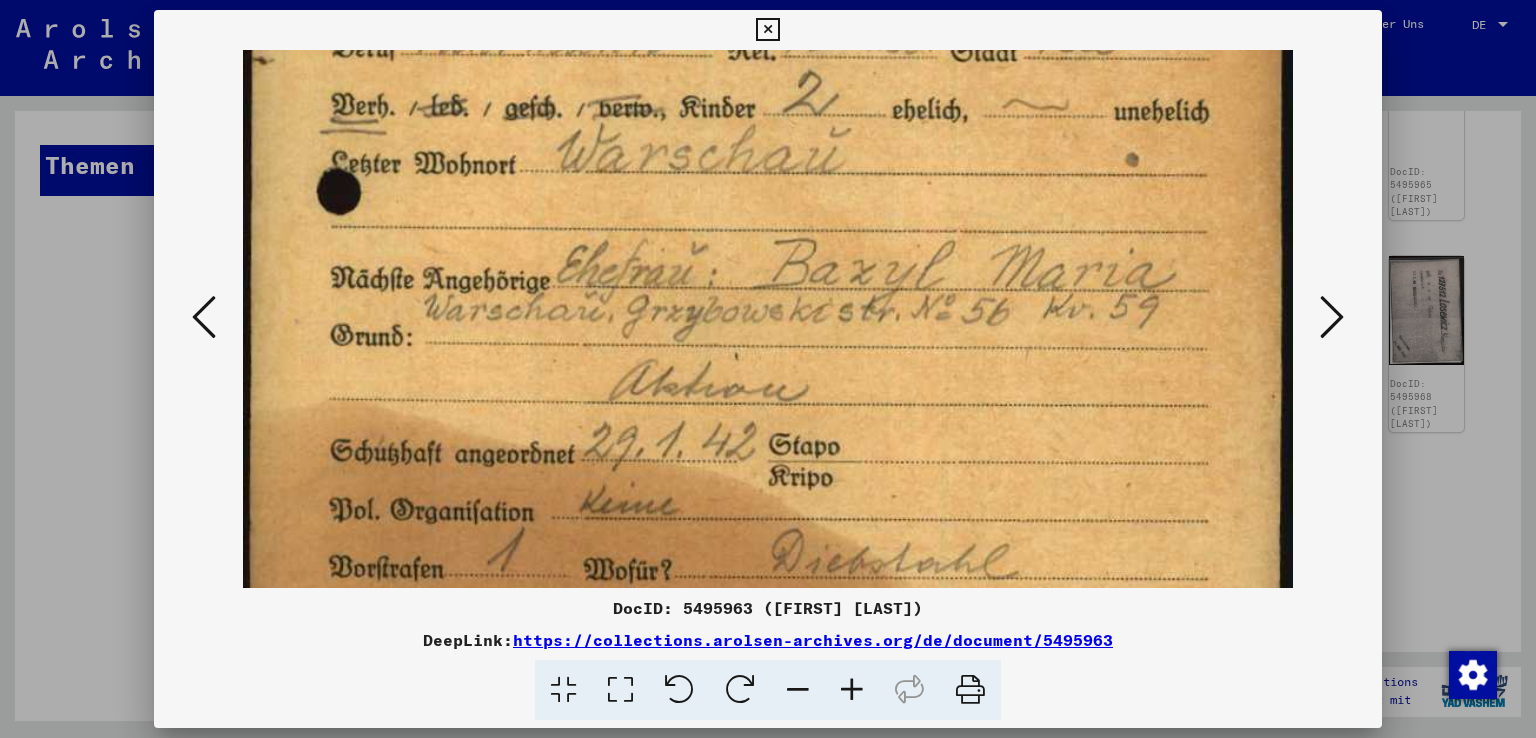 scroll, scrollTop: 356, scrollLeft: 0, axis: vertical 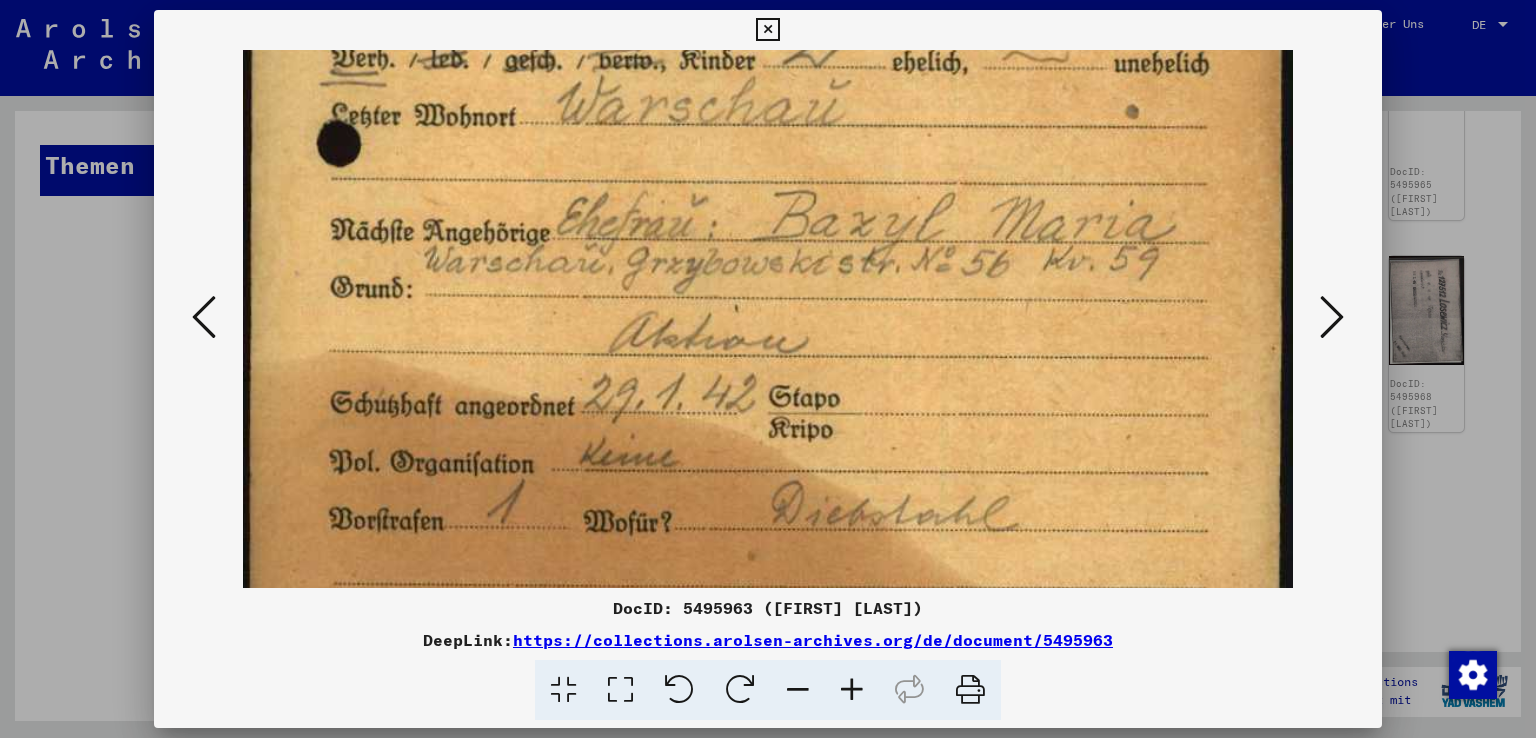 drag, startPoint x: 796, startPoint y: 366, endPoint x: 796, endPoint y: 12, distance: 354 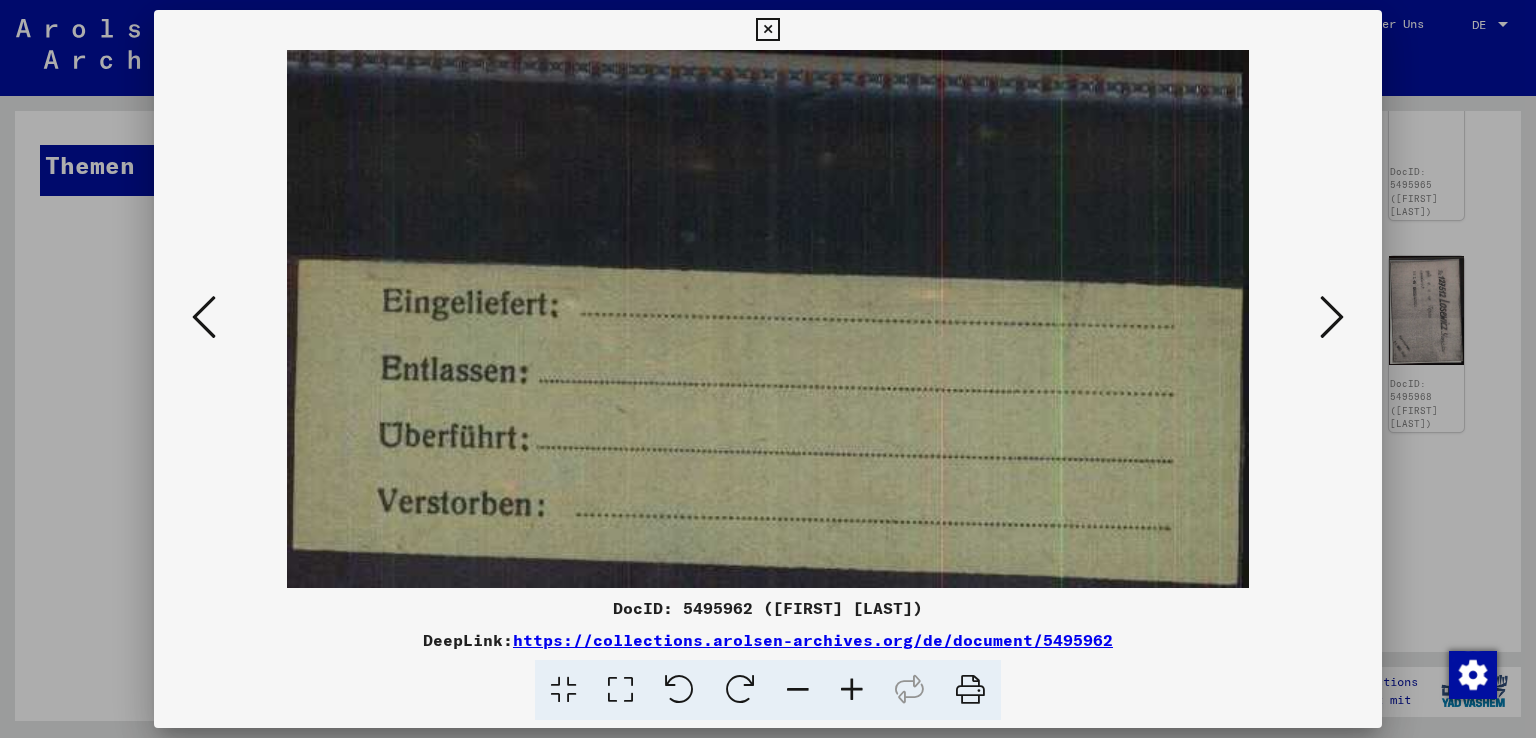 scroll, scrollTop: 0, scrollLeft: 0, axis: both 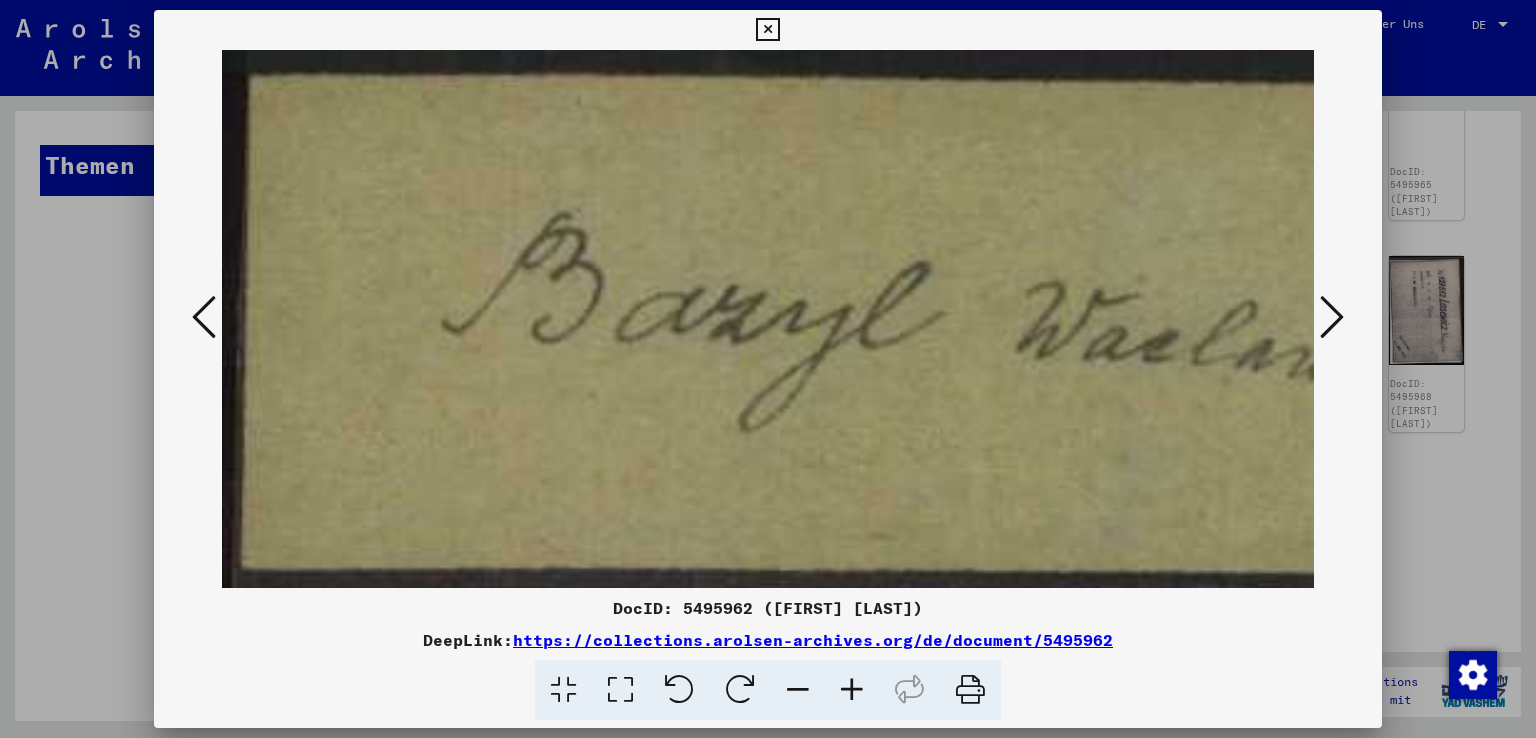 click at bounding box center [204, 317] 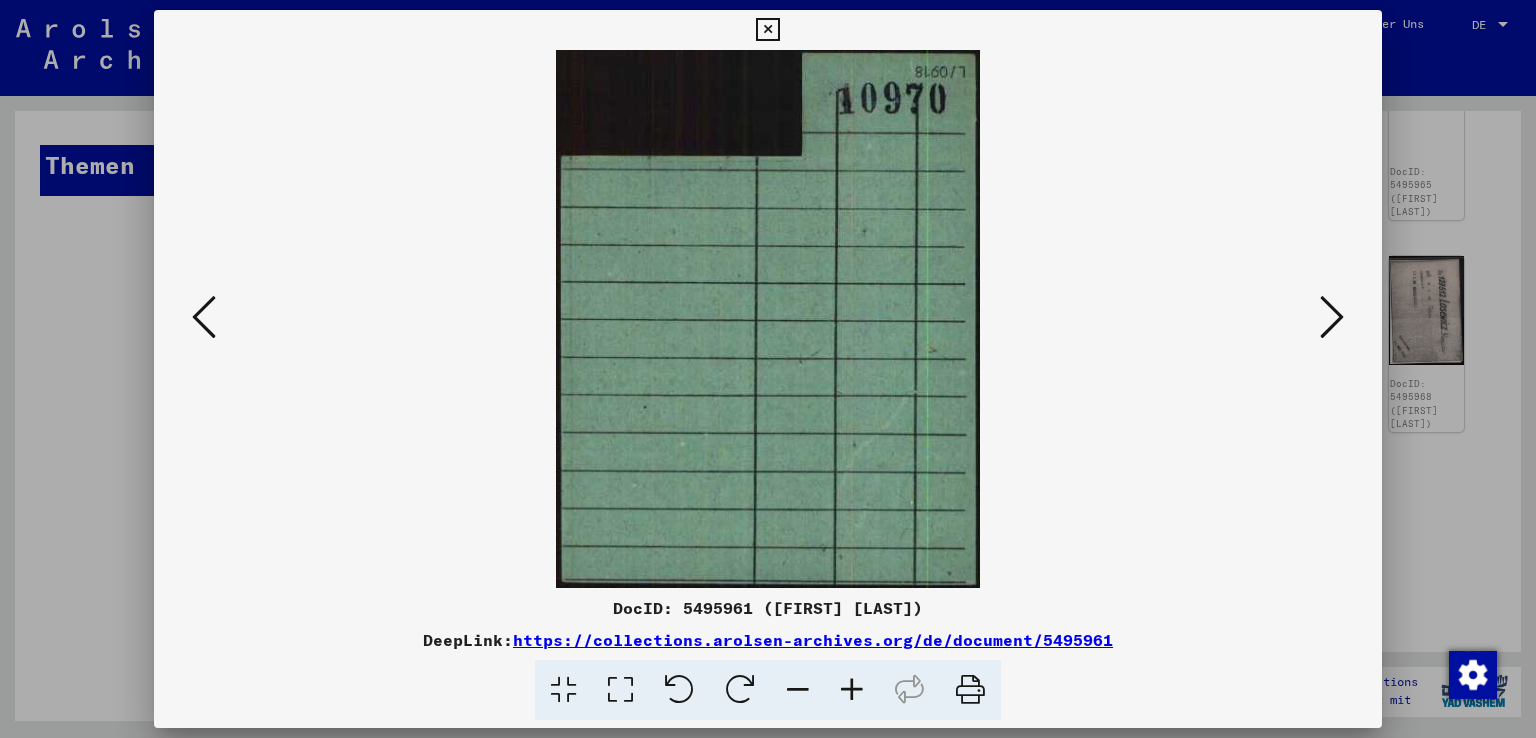 click at bounding box center (204, 317) 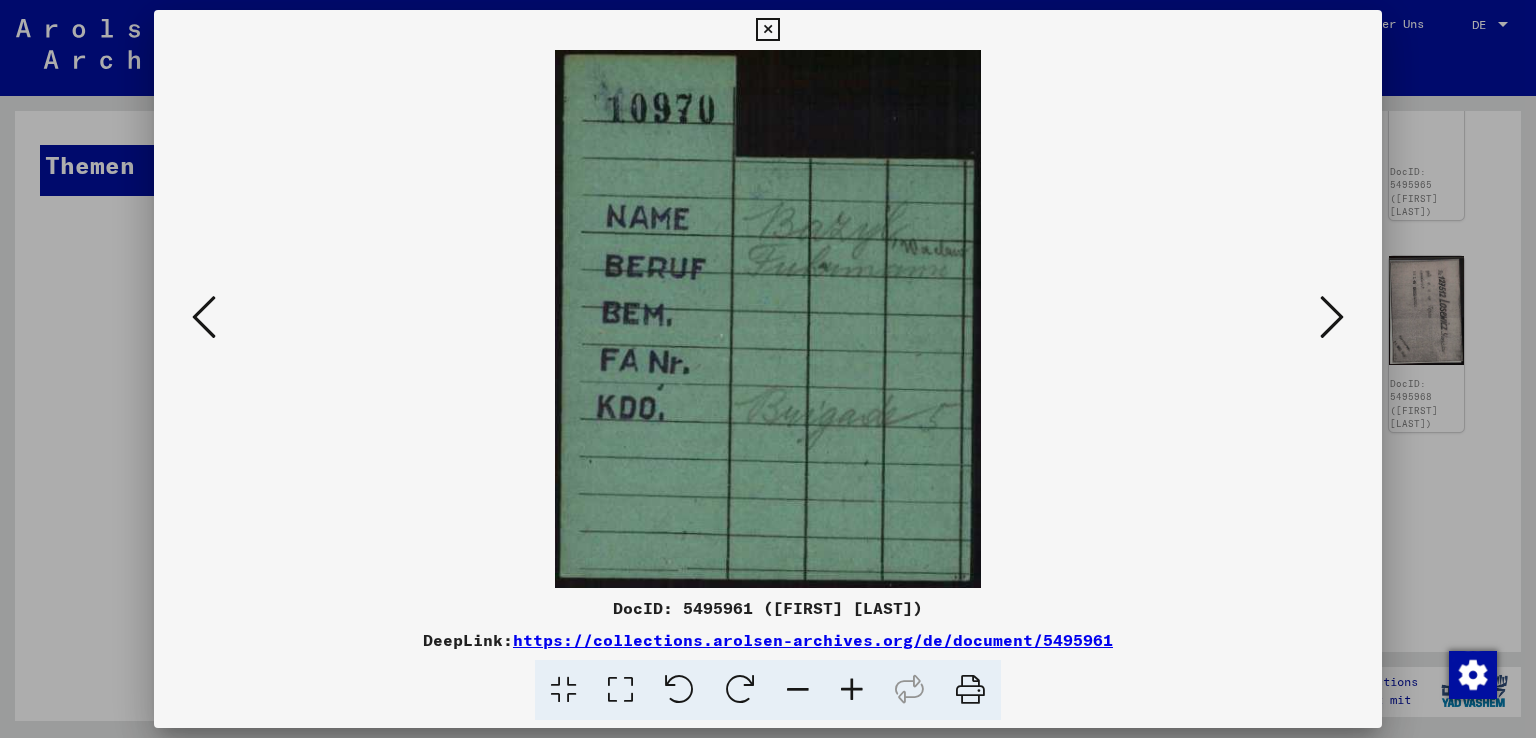 click at bounding box center (204, 317) 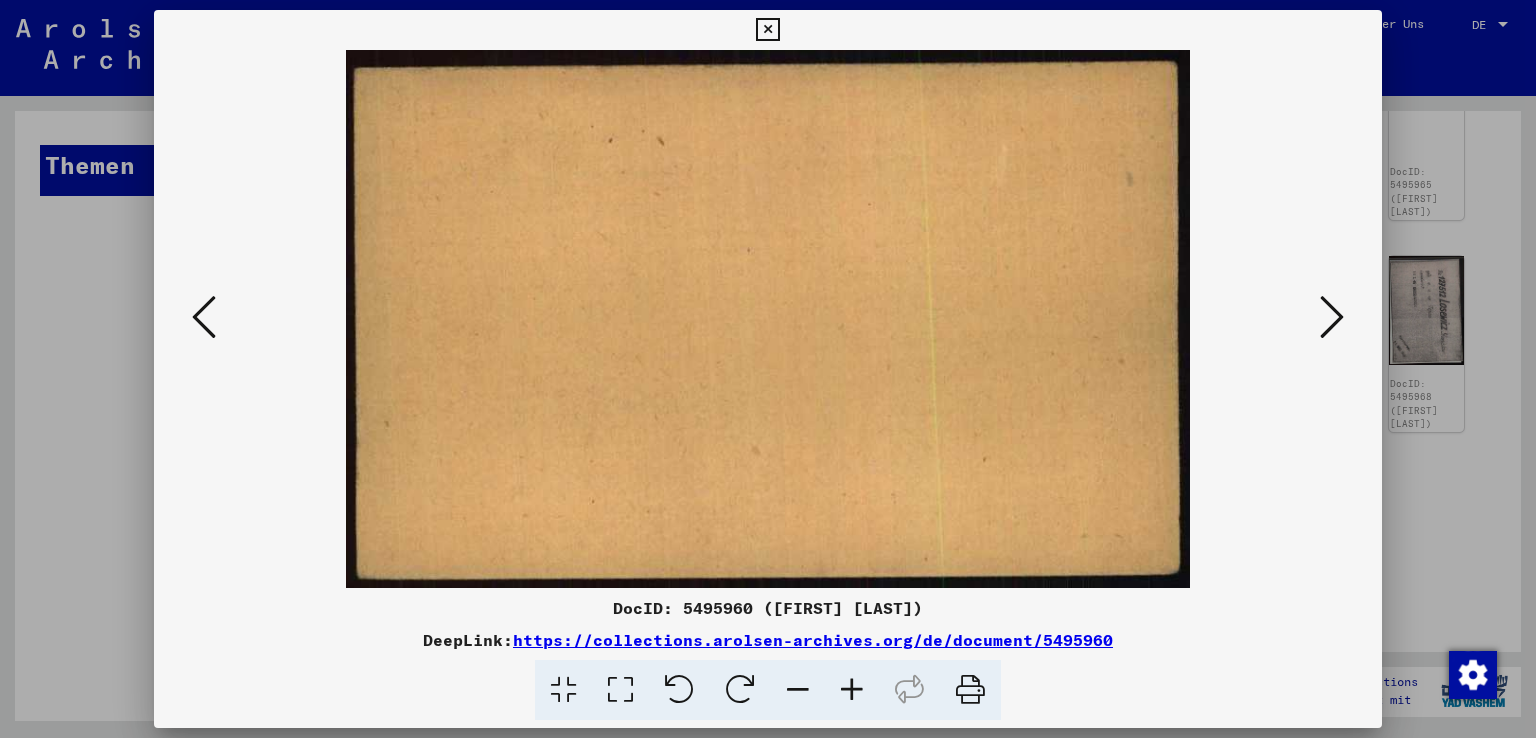 click at bounding box center [204, 317] 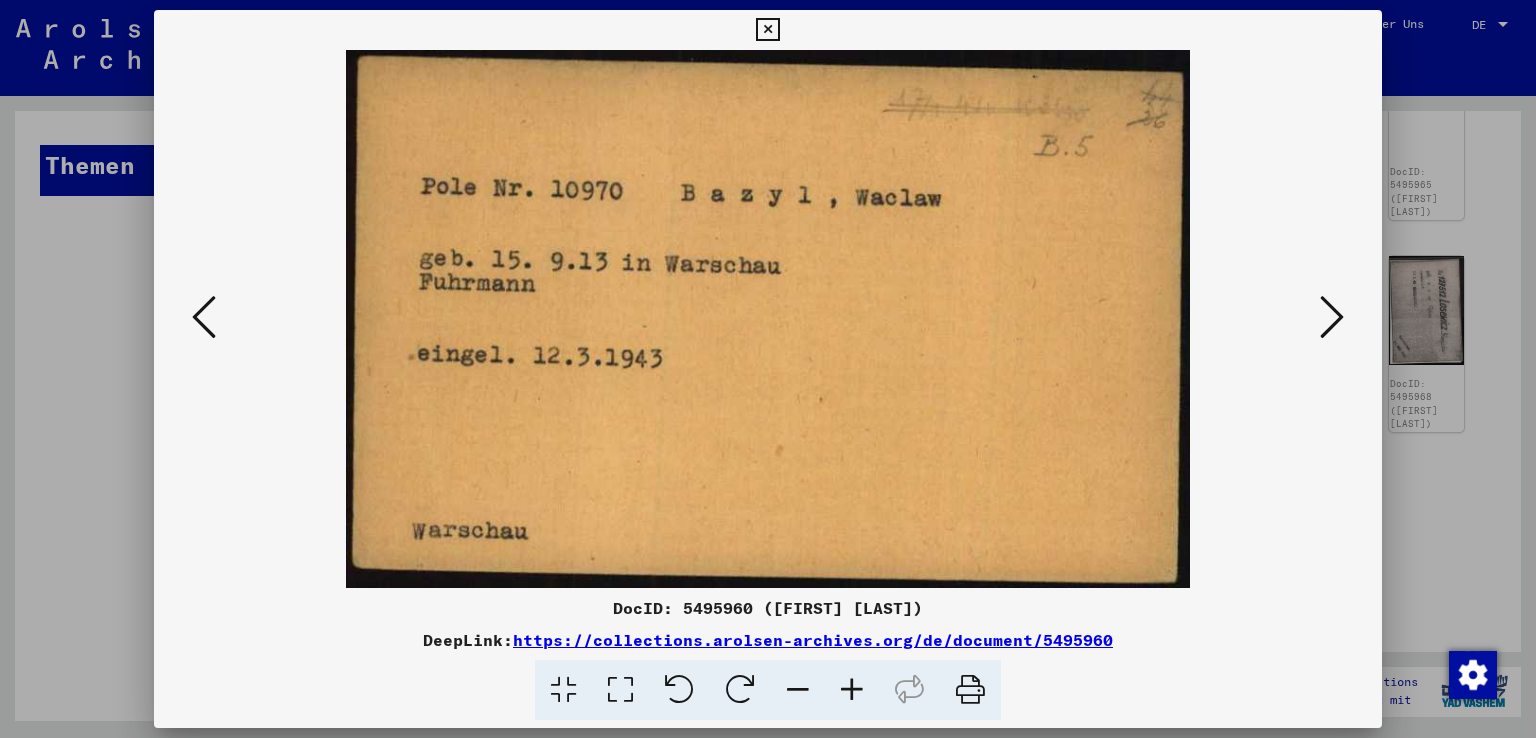 click at bounding box center (204, 317) 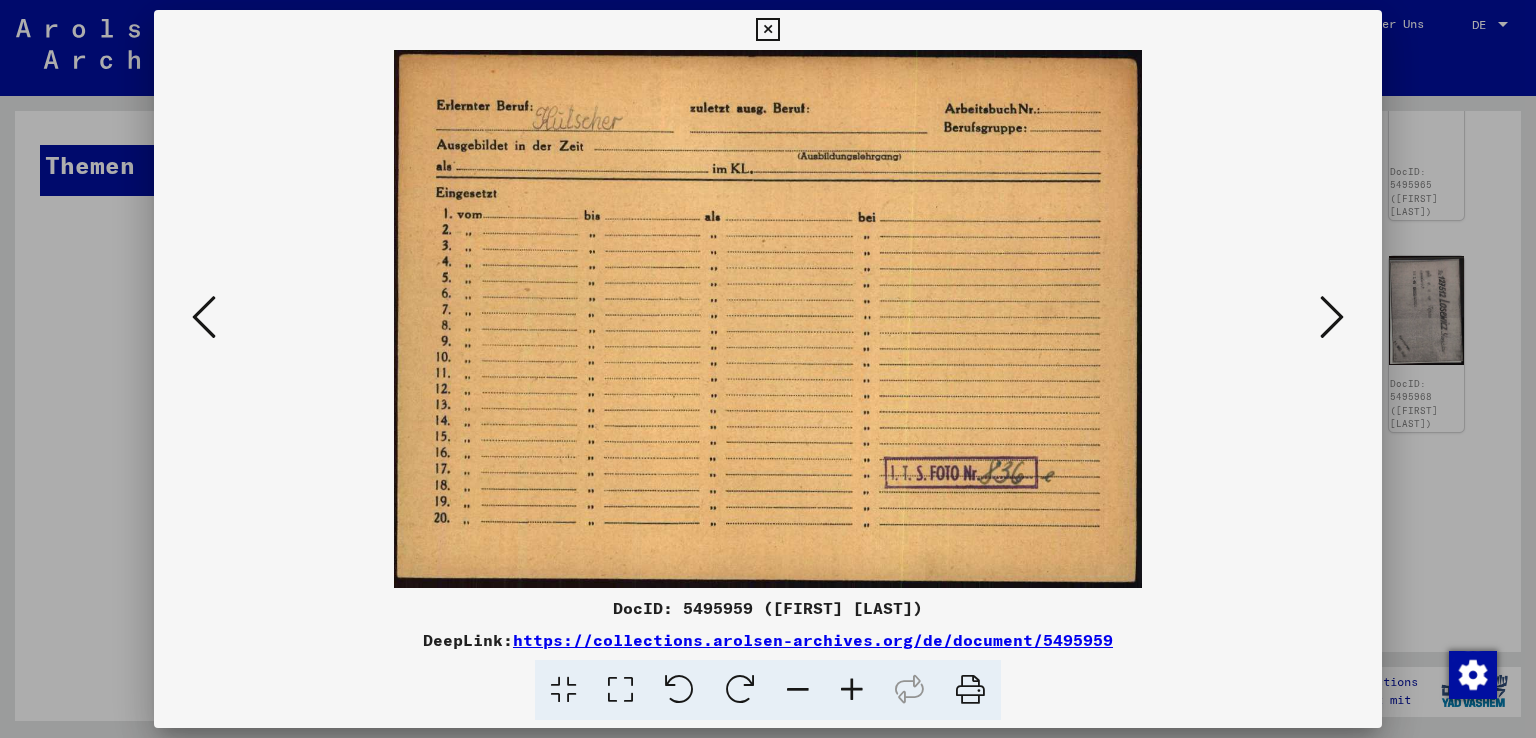 click at bounding box center [204, 317] 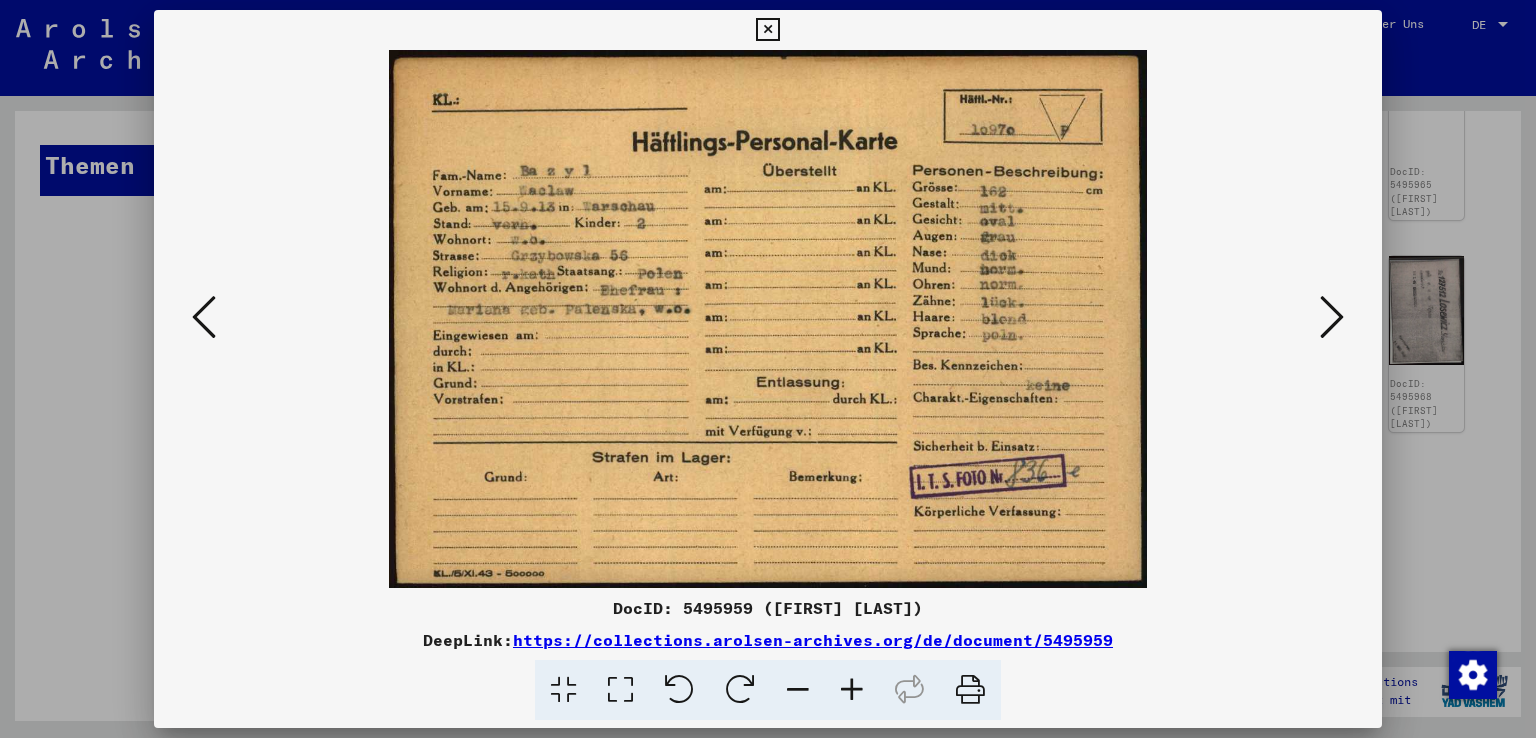 type 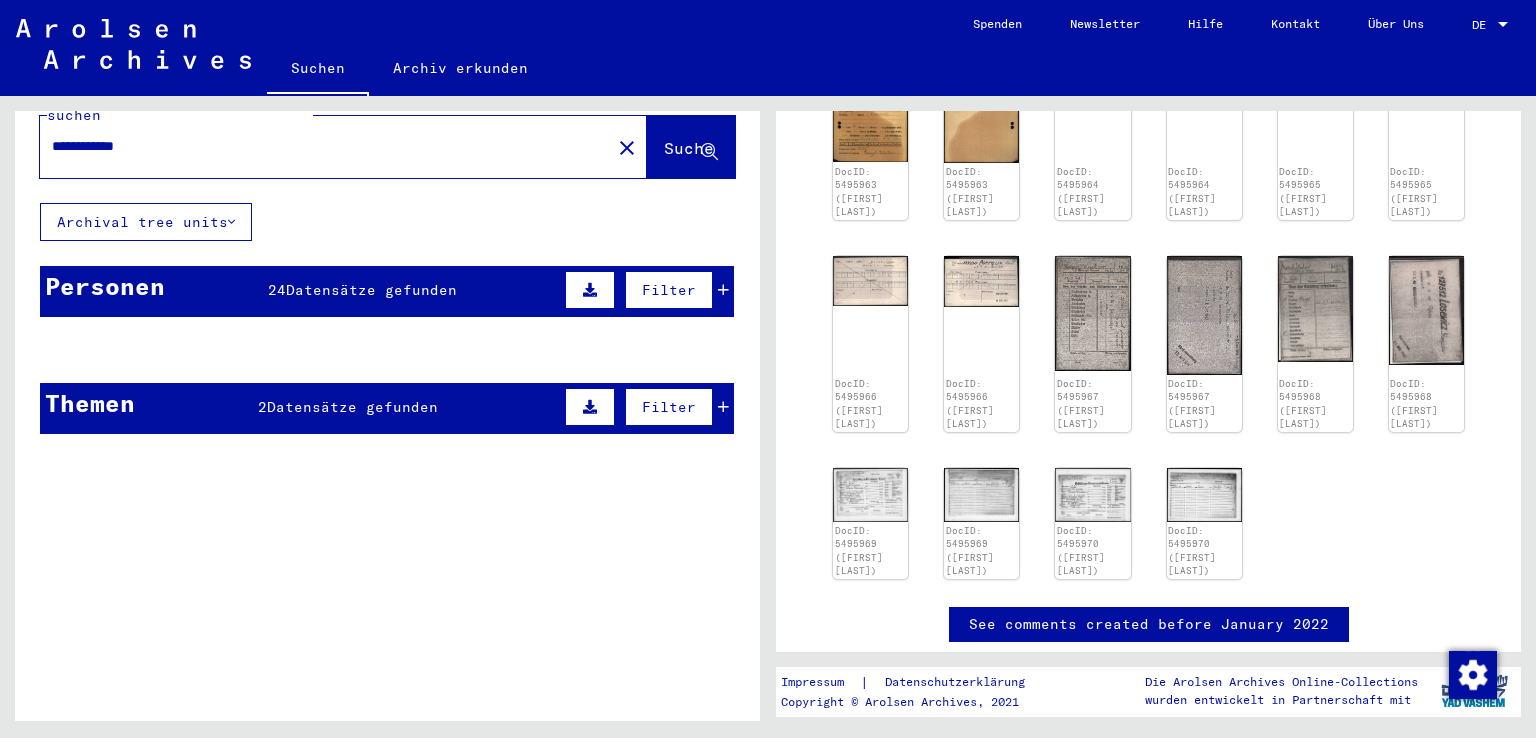 scroll, scrollTop: 0, scrollLeft: 0, axis: both 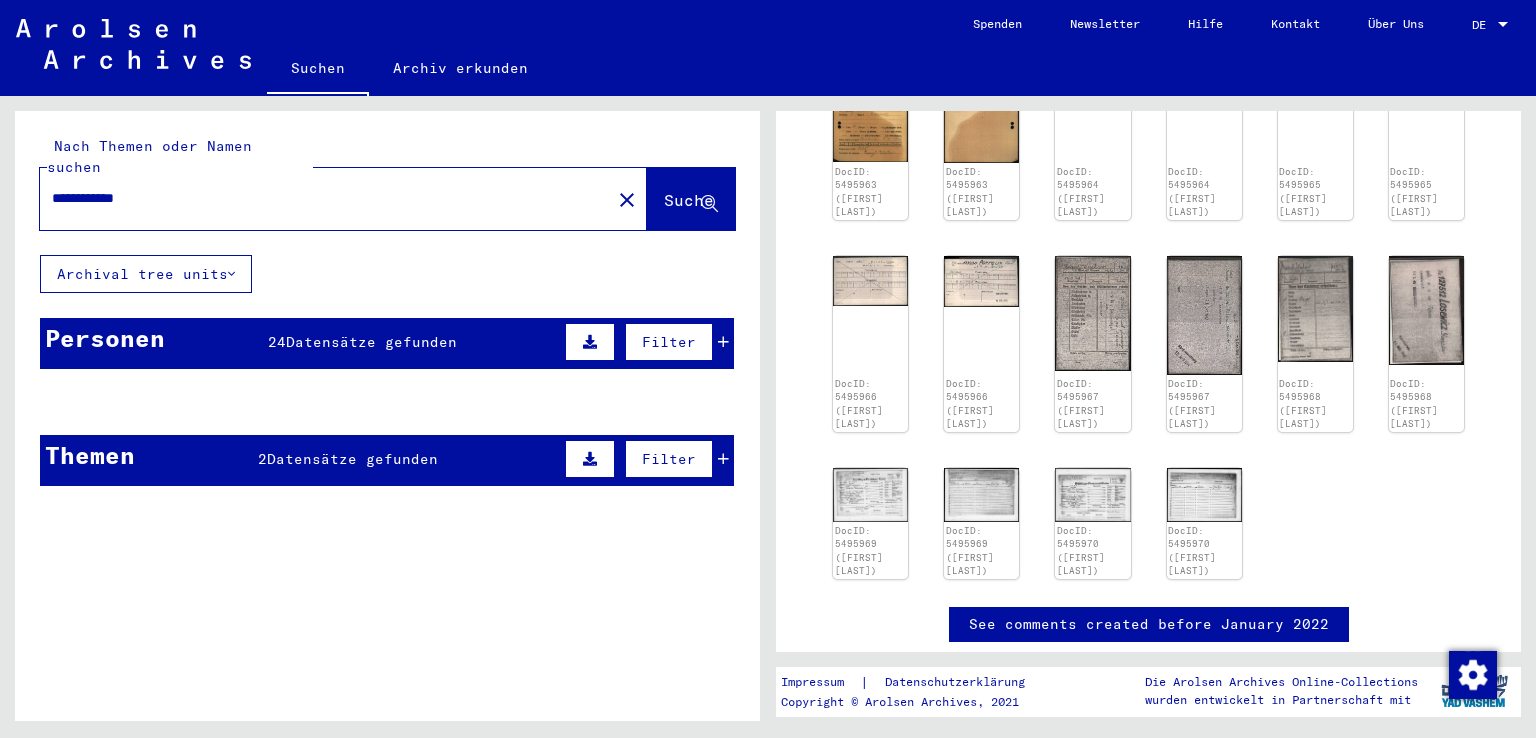 click at bounding box center [432, 500] 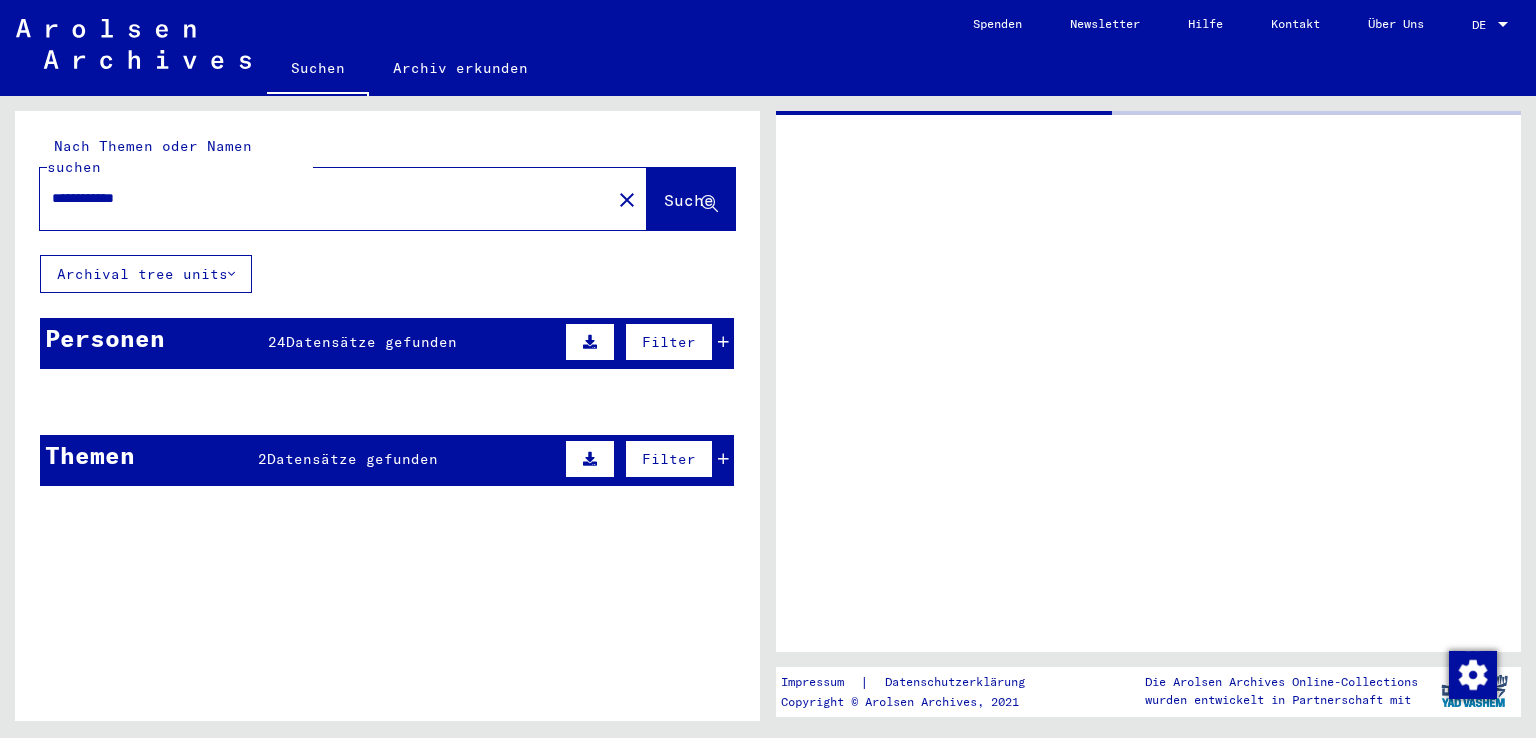 scroll, scrollTop: 0, scrollLeft: 0, axis: both 